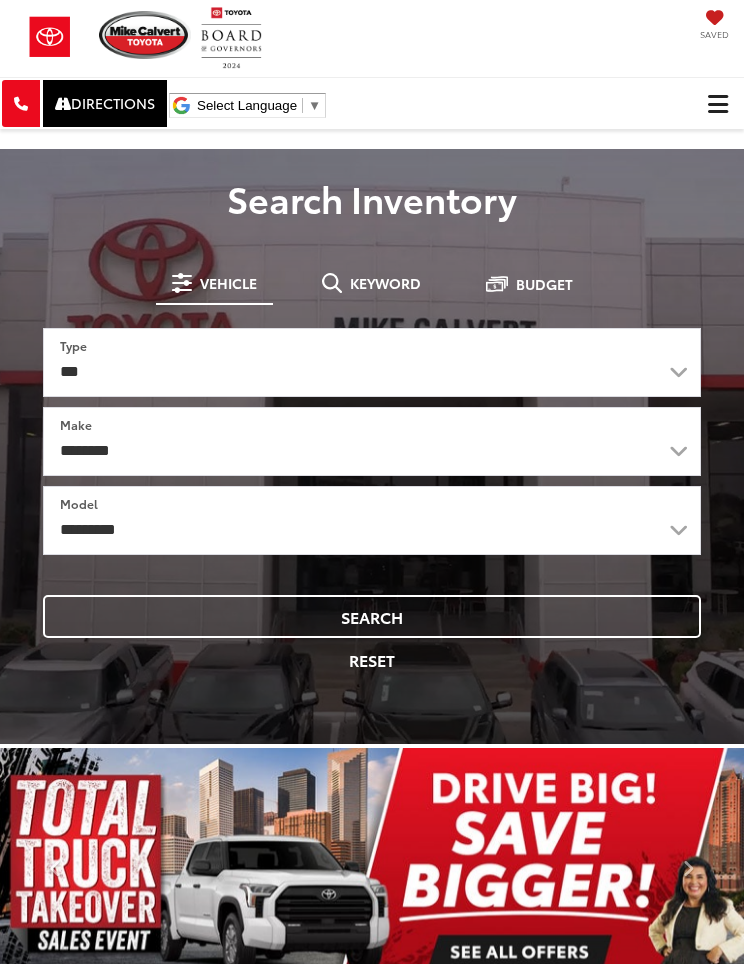 scroll, scrollTop: 0, scrollLeft: 0, axis: both 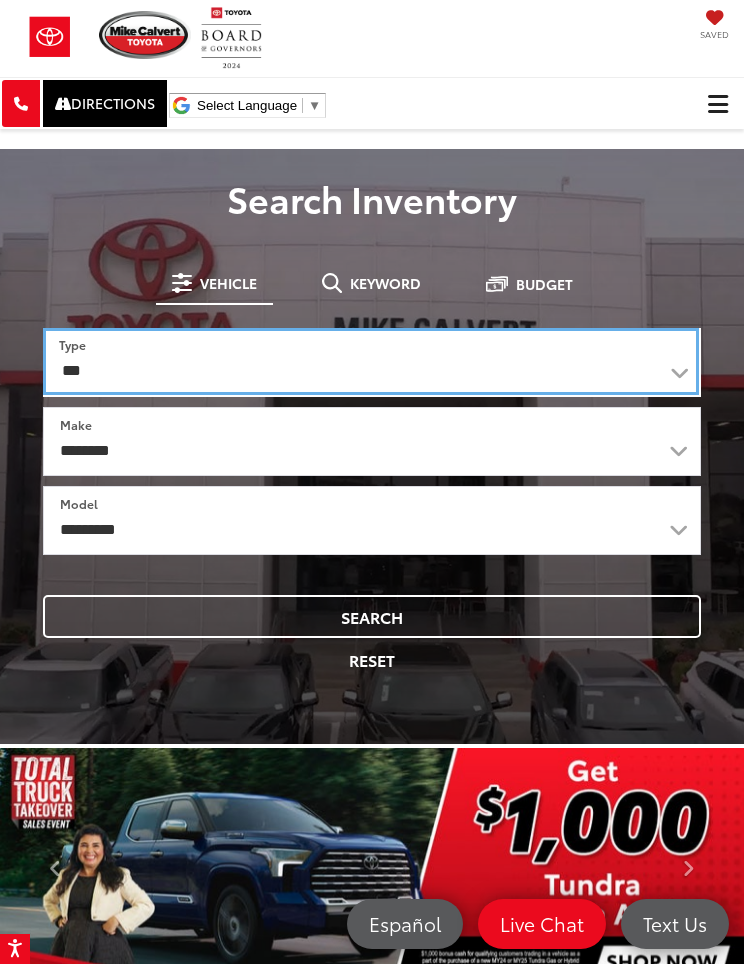 click on "***
***
****
*********" at bounding box center (371, 361) 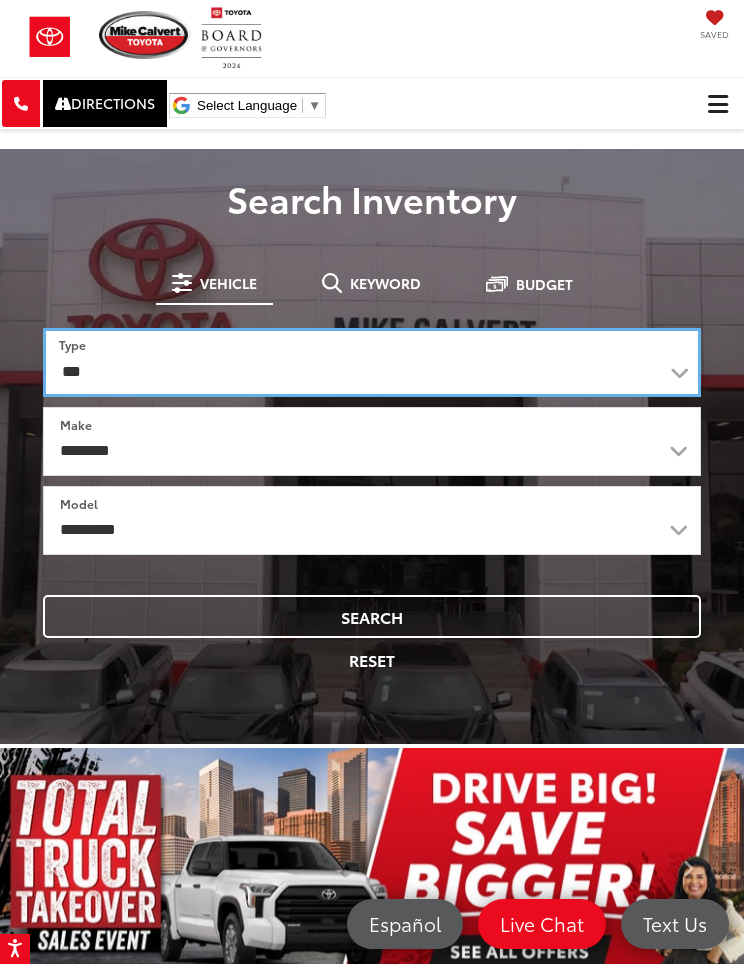 select on "******" 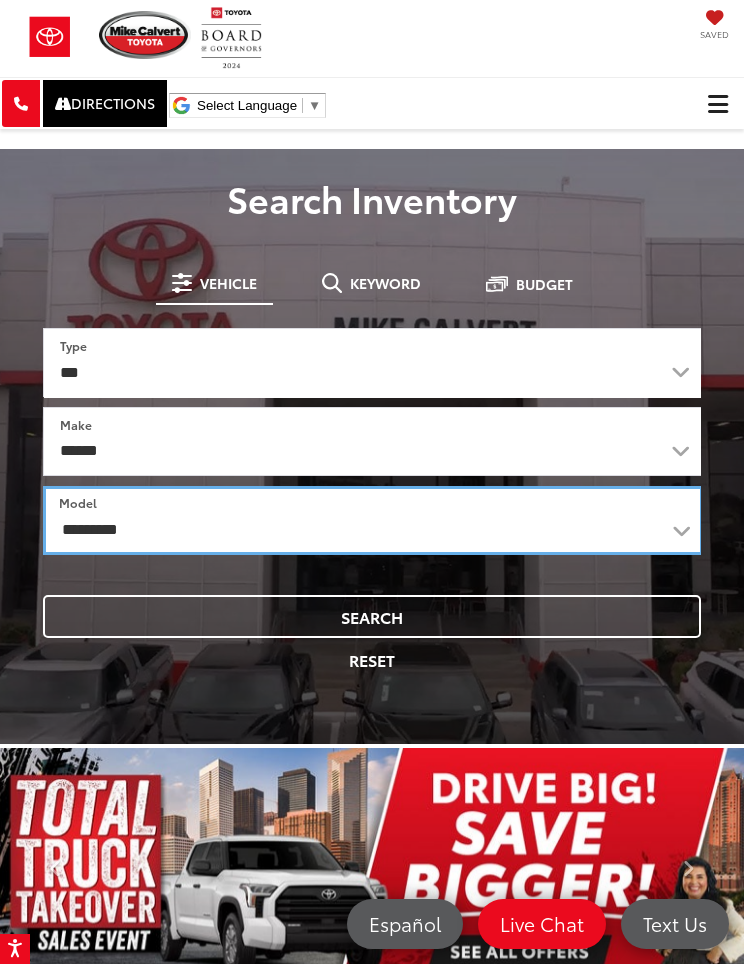 click on "**********" at bounding box center (373, 520) 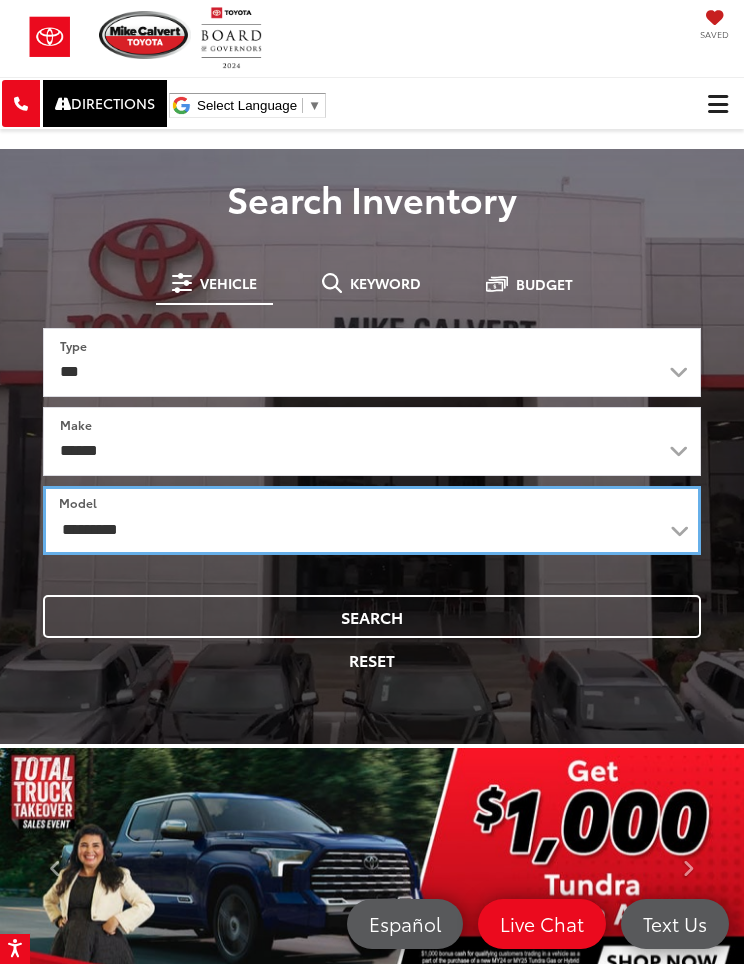 select on "*******" 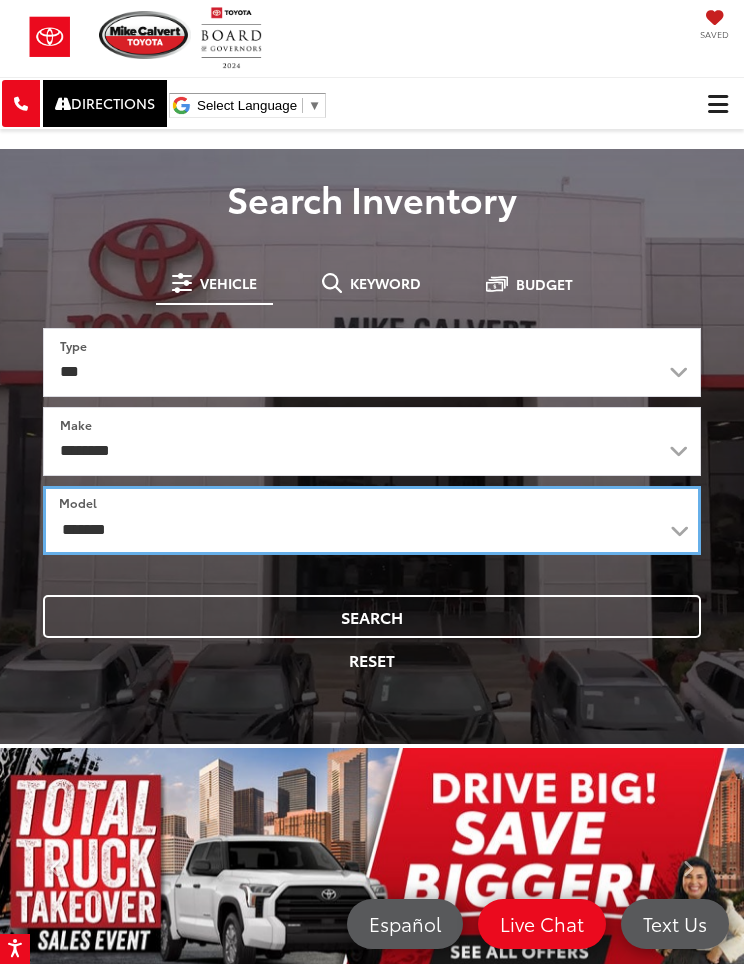 click on "**********" at bounding box center (372, 520) 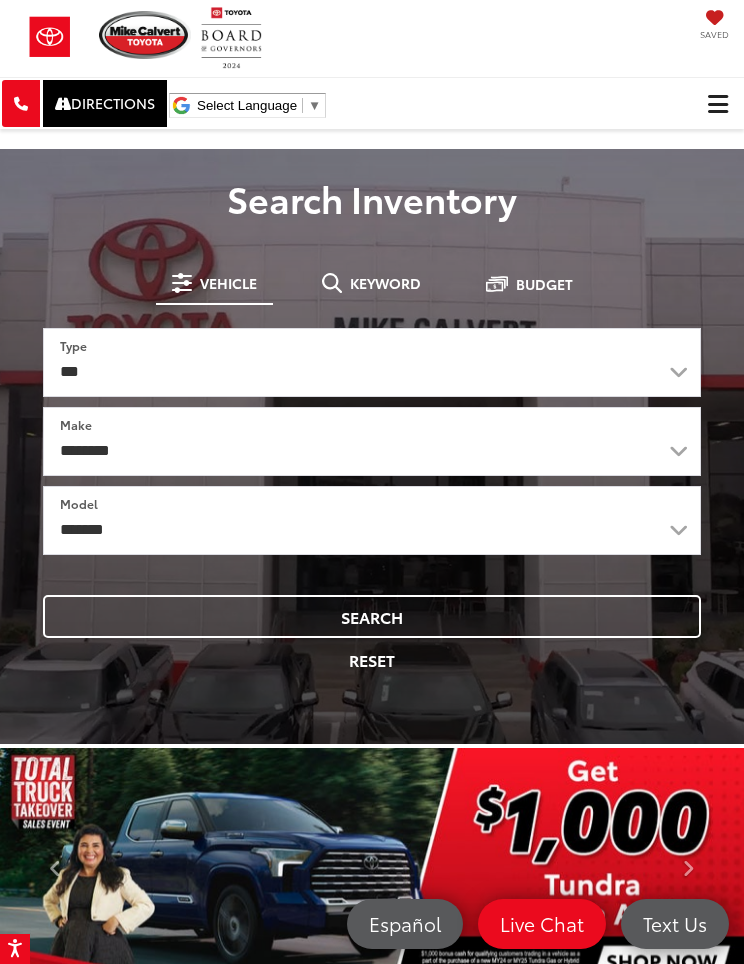 click on "Search" at bounding box center (372, 616) 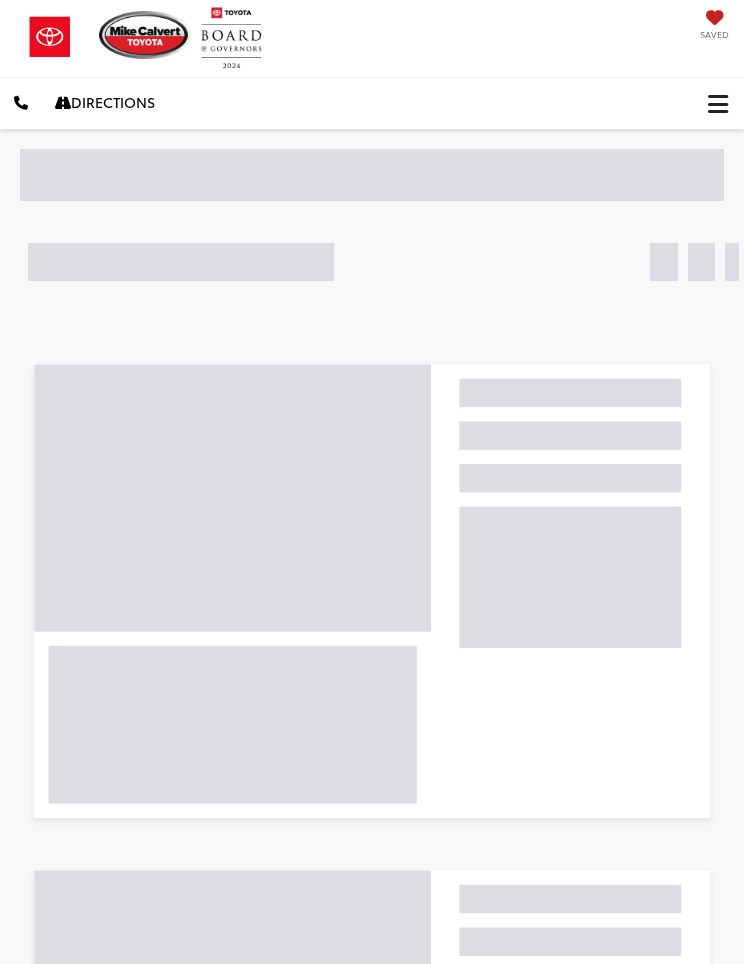 scroll, scrollTop: 0, scrollLeft: 0, axis: both 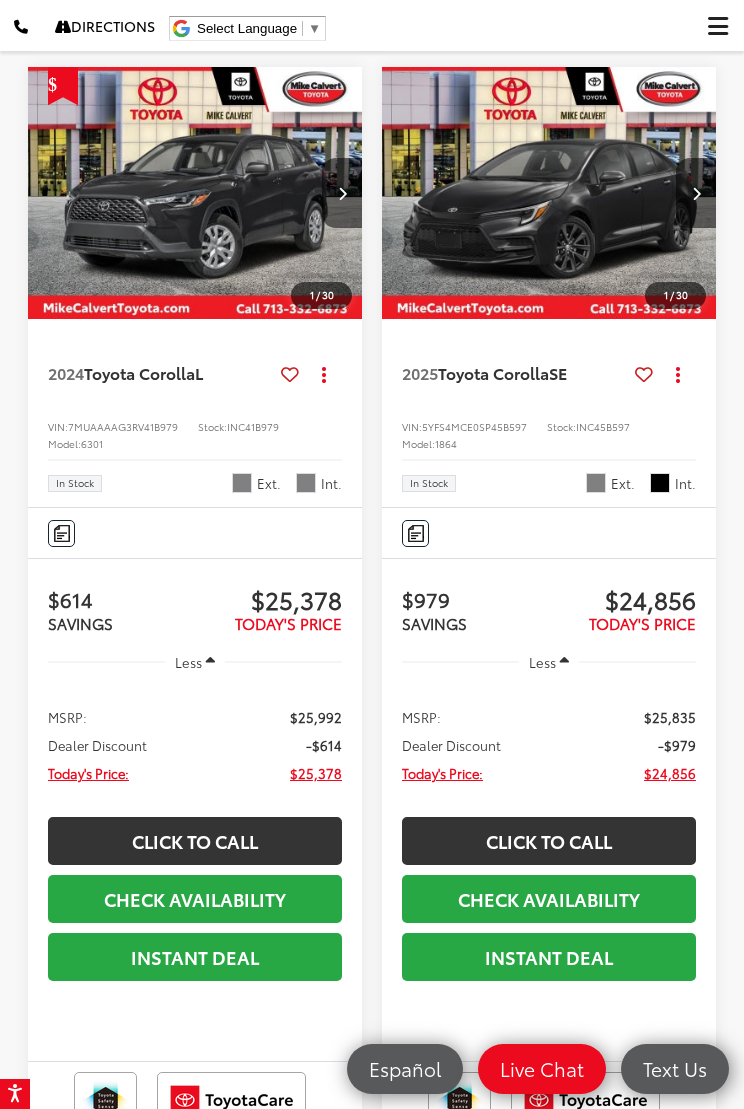 click at bounding box center (549, 193) 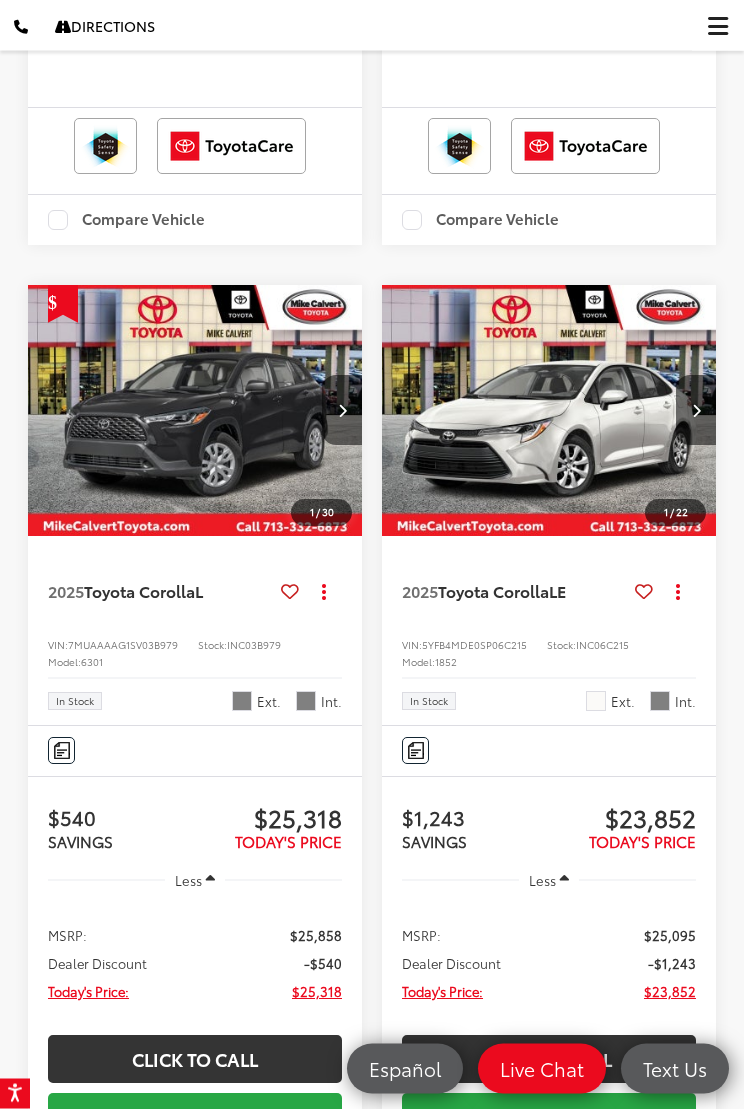 scroll, scrollTop: 4573, scrollLeft: 0, axis: vertical 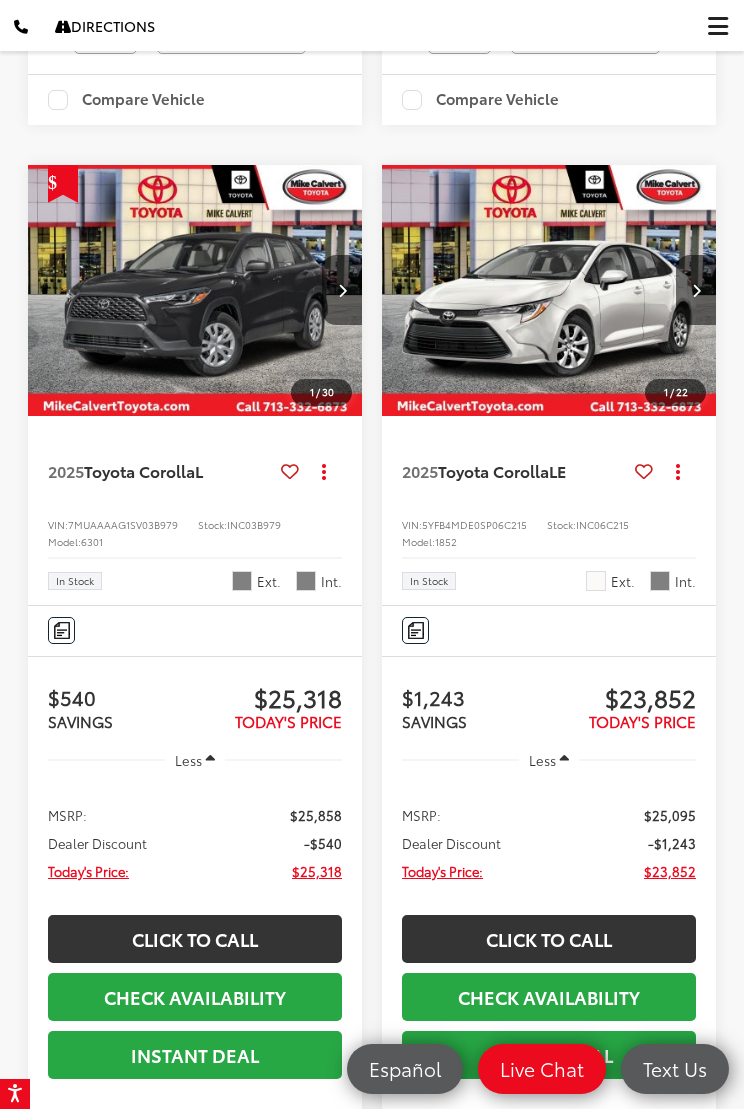 click at bounding box center (549, 291) 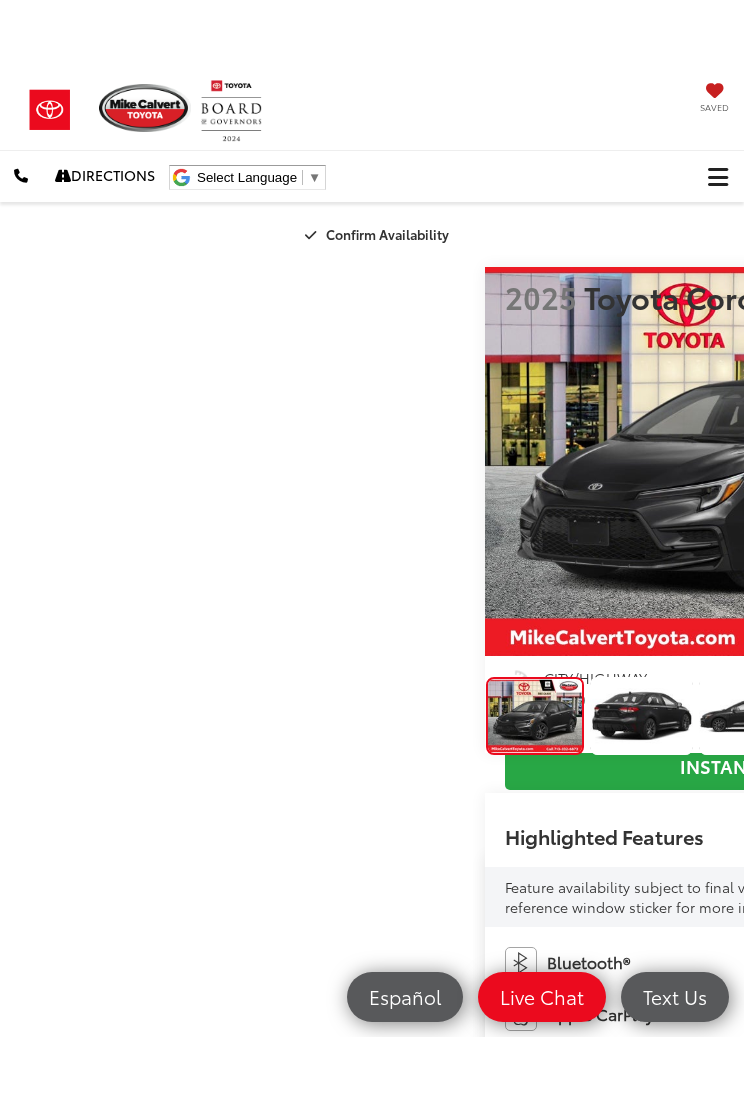 scroll, scrollTop: 77, scrollLeft: 0, axis: vertical 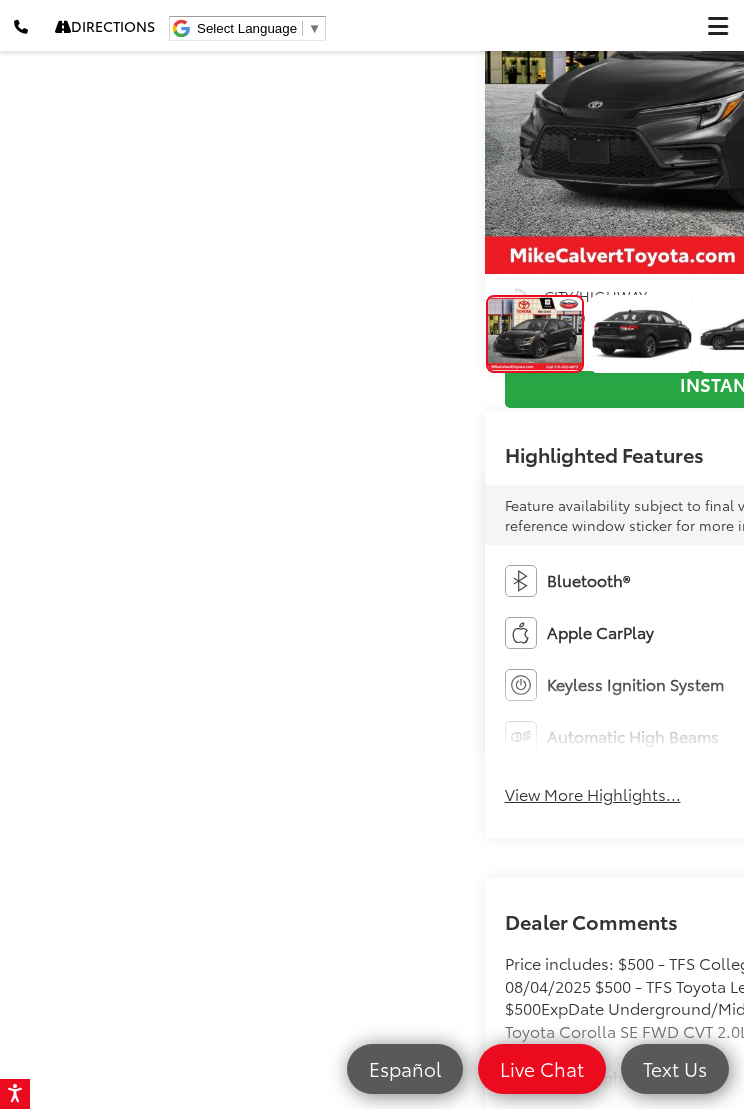 click at bounding box center [750, 334] 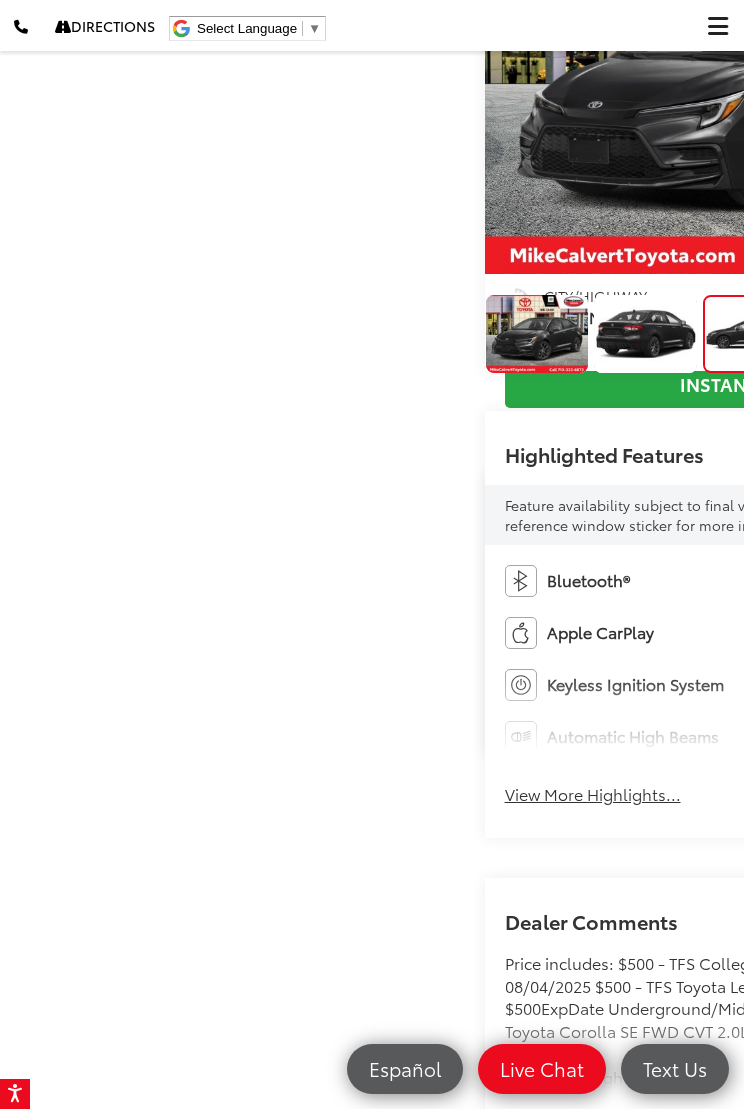 scroll, scrollTop: 0, scrollLeft: 1154, axis: horizontal 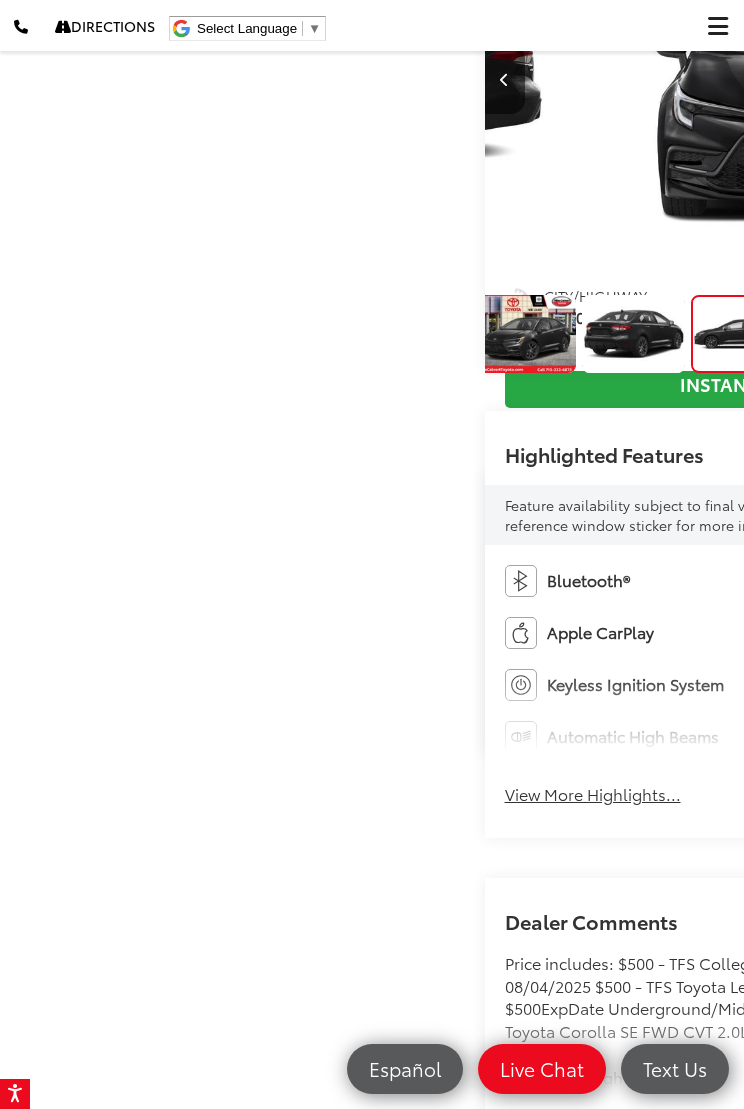 click at bounding box center (847, 334) 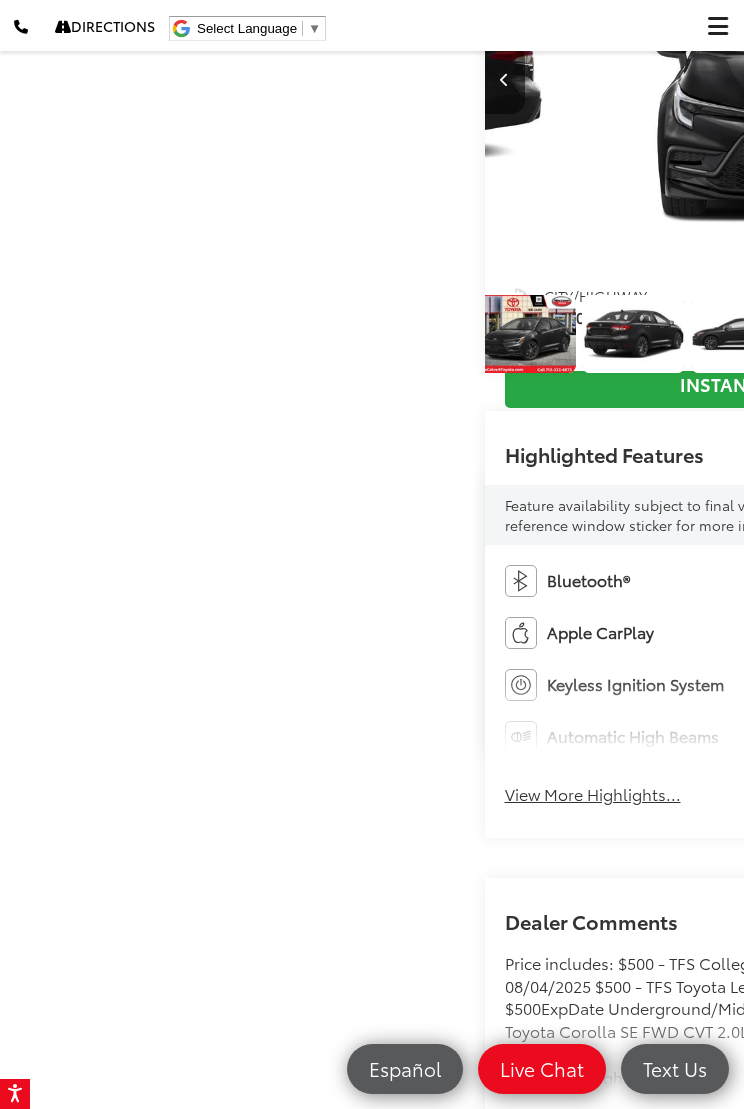 scroll, scrollTop: 0, scrollLeft: 125, axis: horizontal 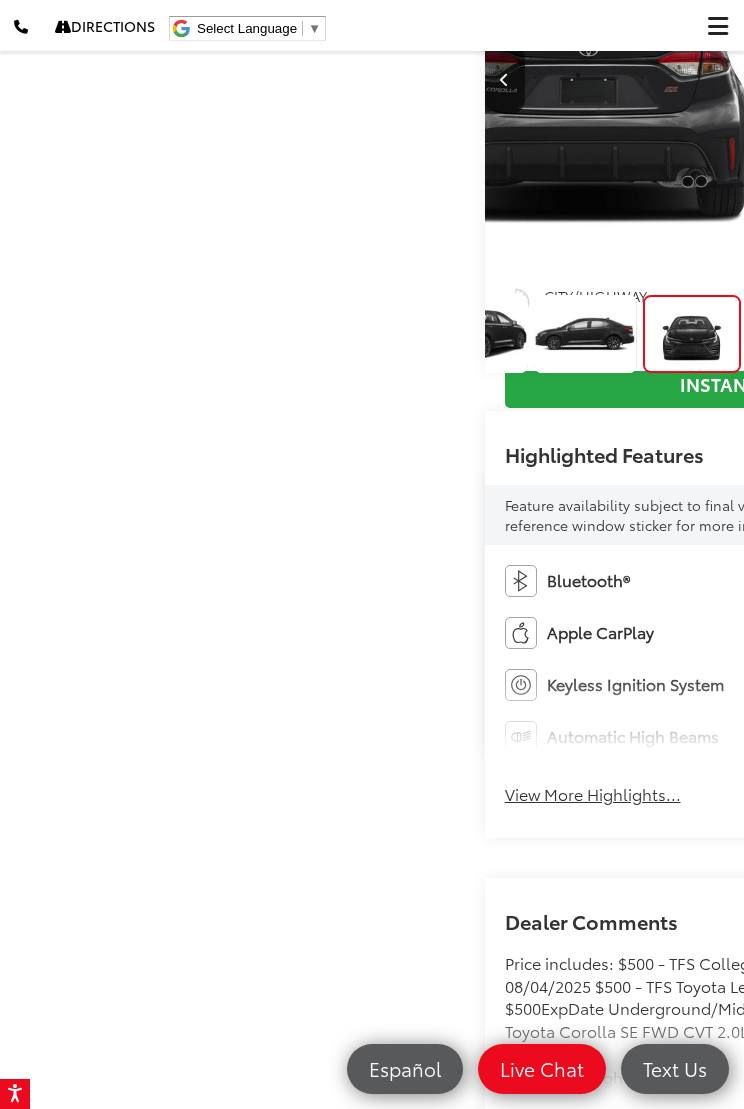 click at bounding box center (799, 334) 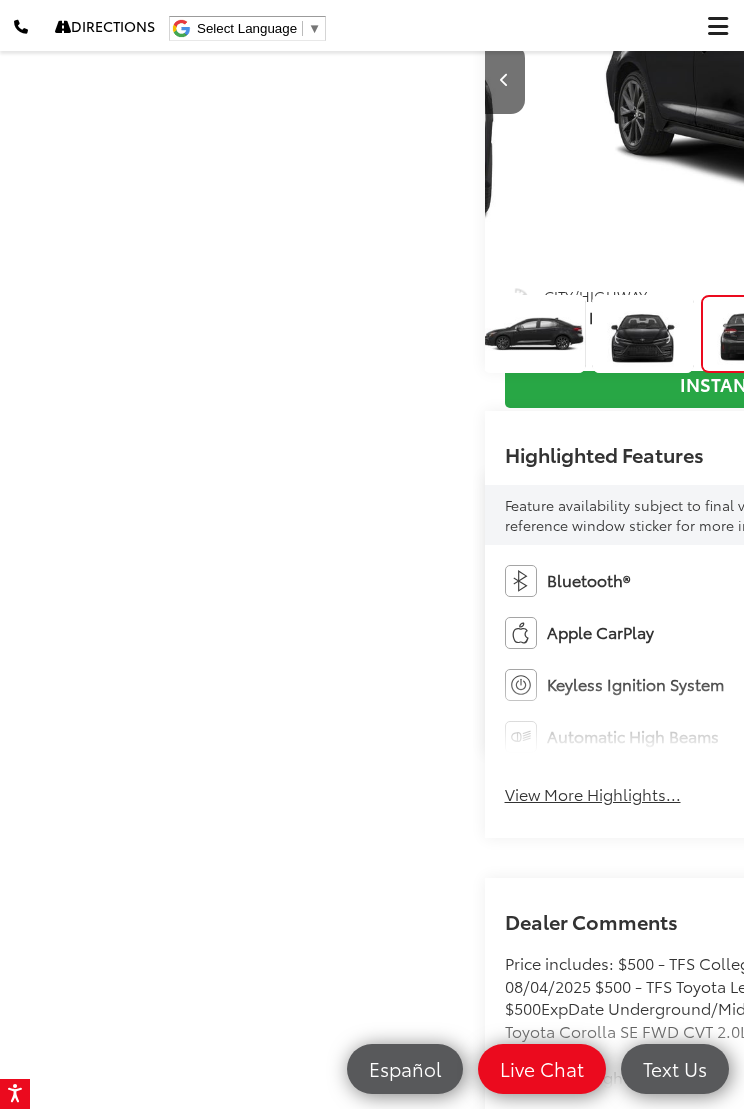 scroll, scrollTop: 0, scrollLeft: 2895, axis: horizontal 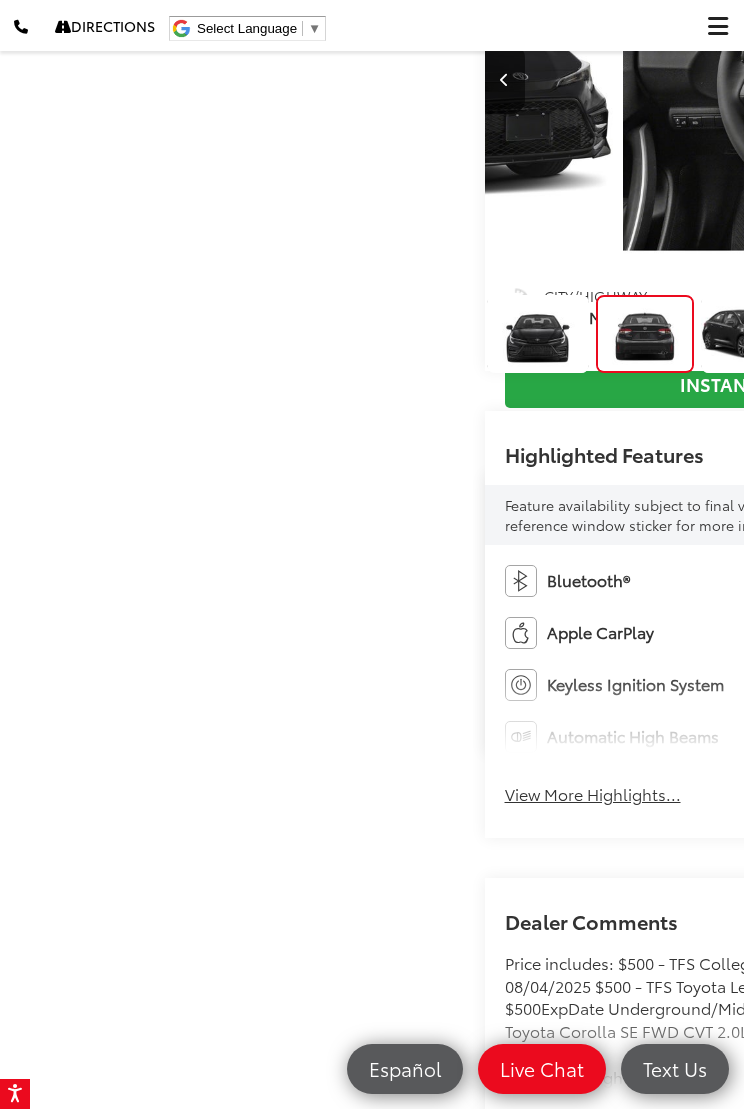 click at bounding box center [752, 334] 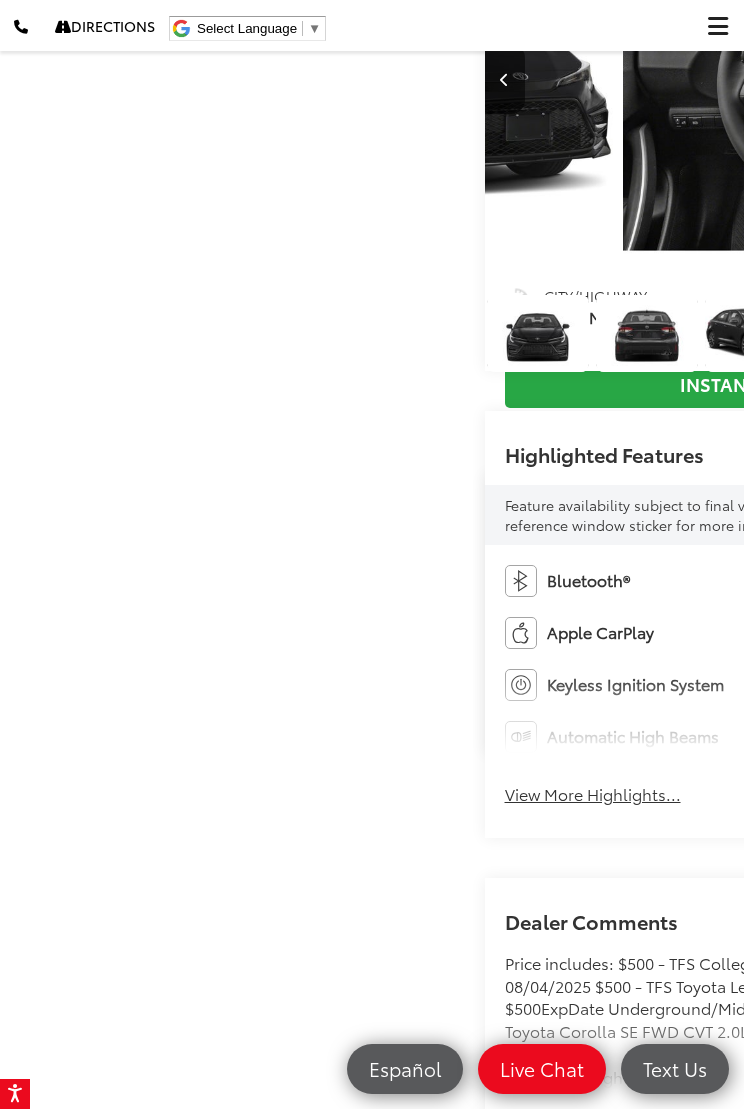 scroll, scrollTop: 0, scrollLeft: 2985, axis: horizontal 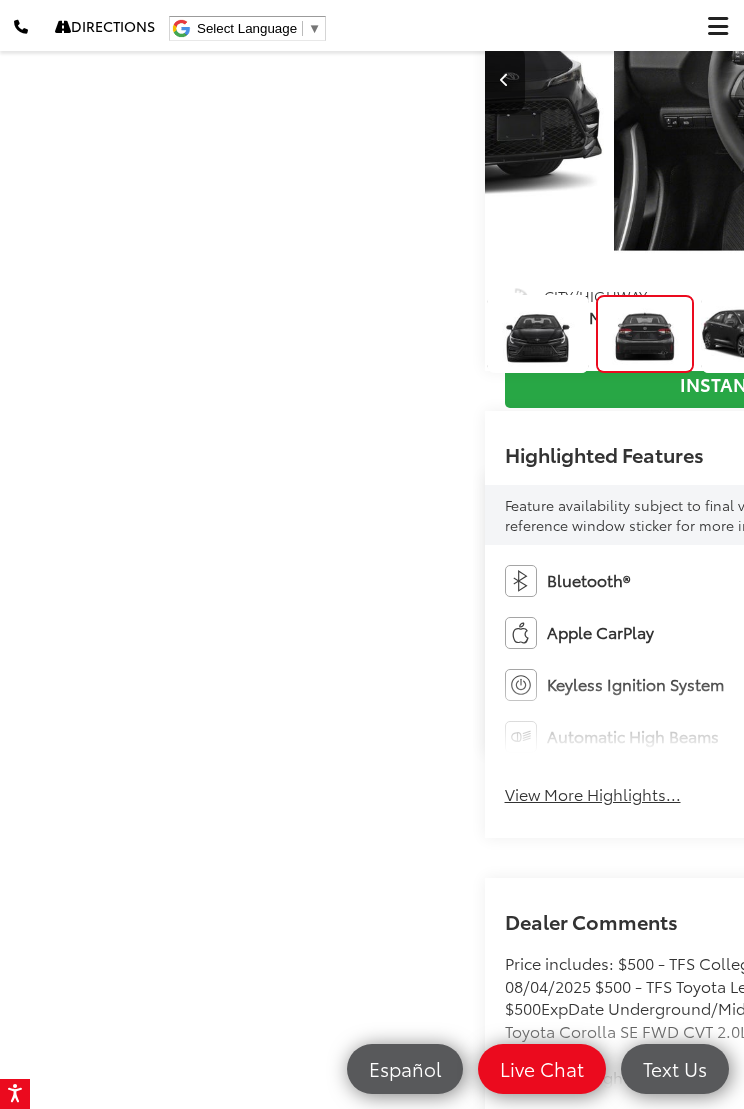 click at bounding box center (538, 334) 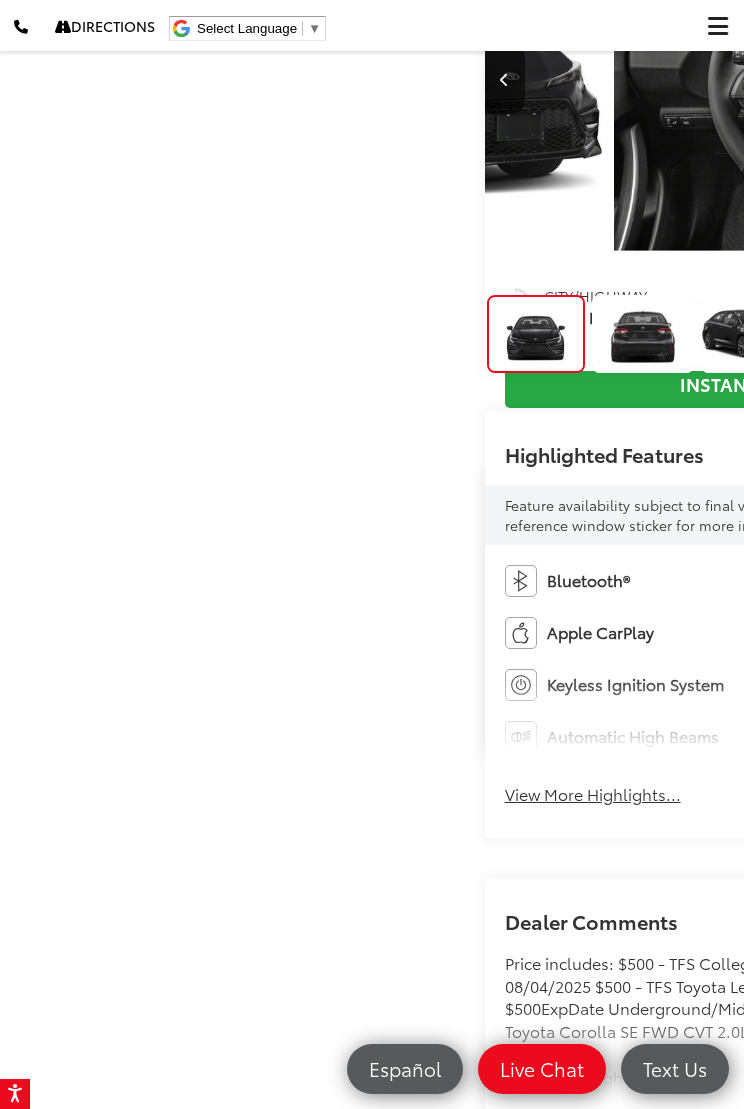scroll, scrollTop: 0, scrollLeft: 2405, axis: horizontal 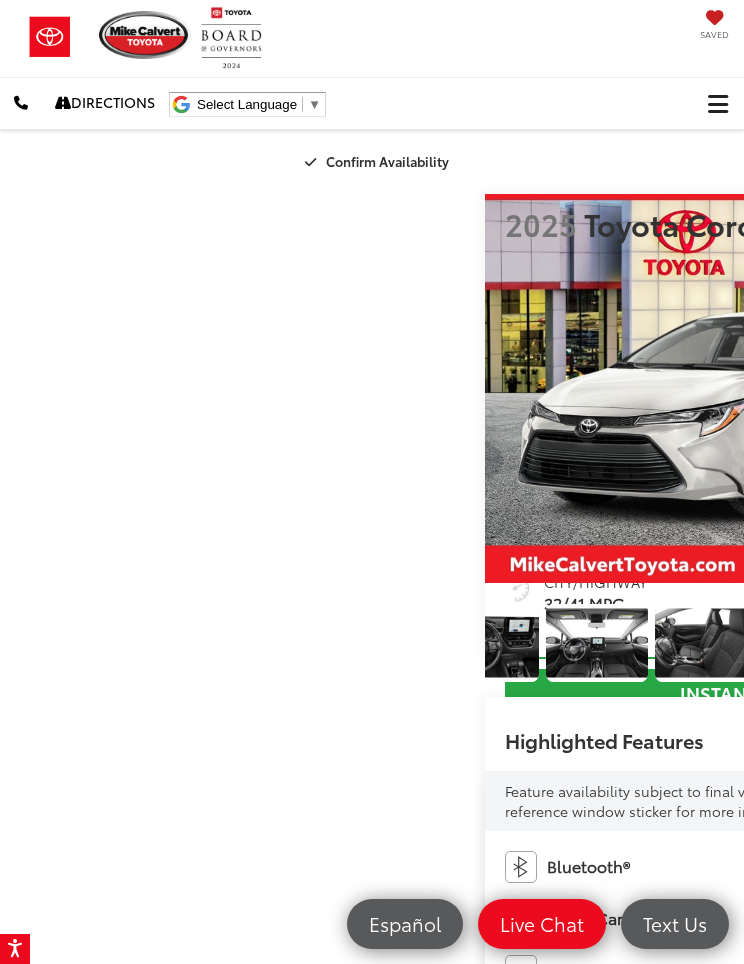 click at bounding box center [984, 388] 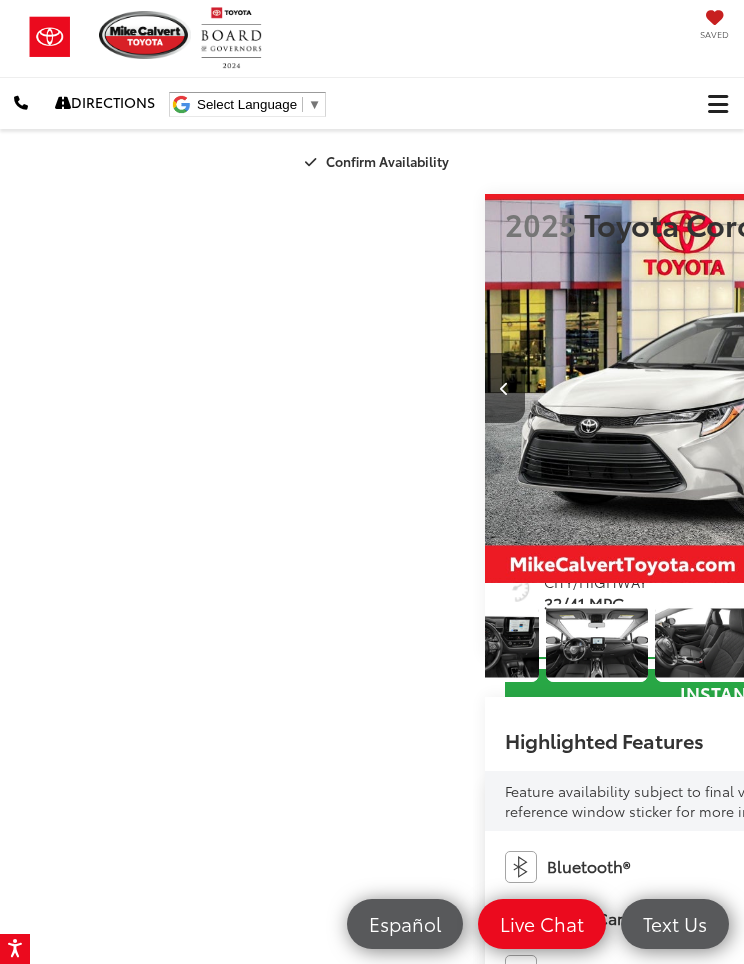scroll, scrollTop: 0, scrollLeft: 221, axis: horizontal 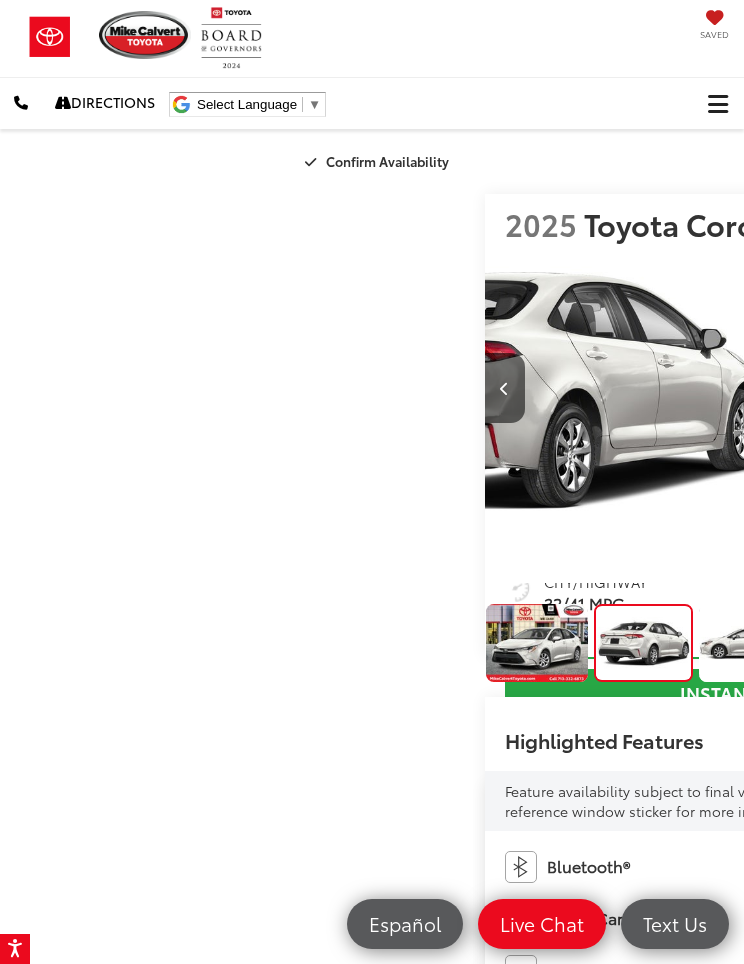 click at bounding box center (984, 388) 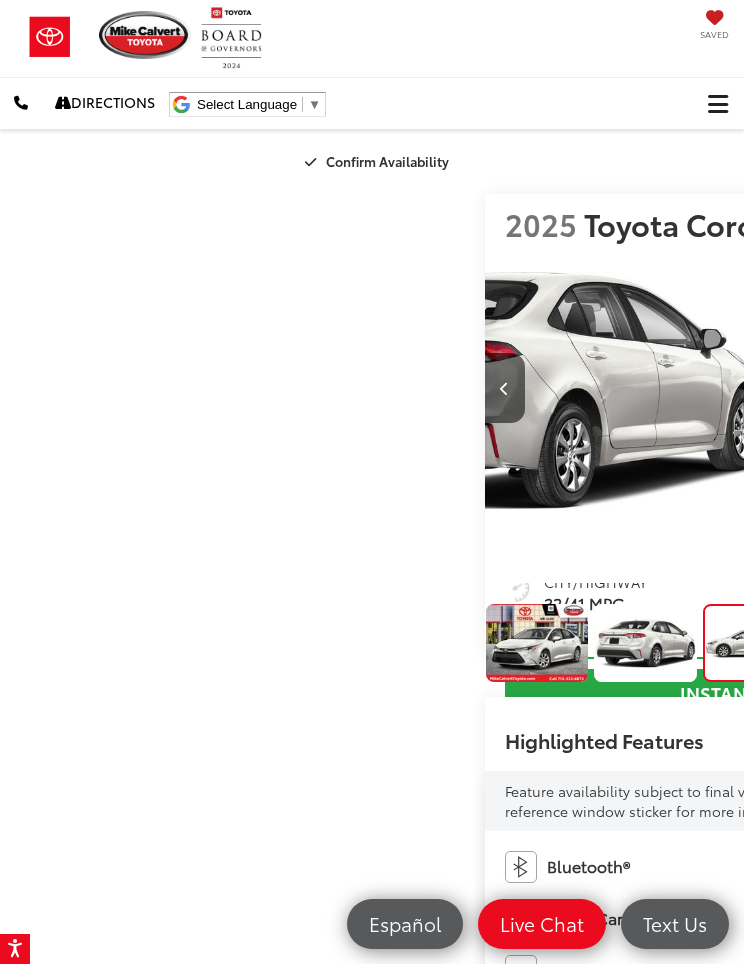 scroll, scrollTop: 0, scrollLeft: 1415, axis: horizontal 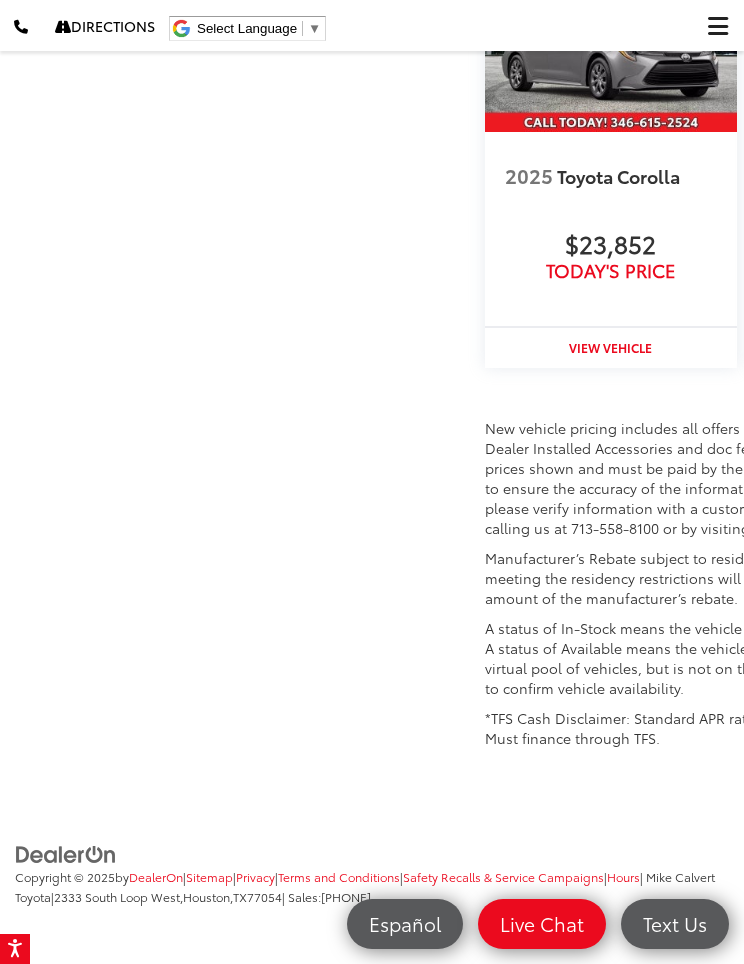click at bounding box center (611, 37) 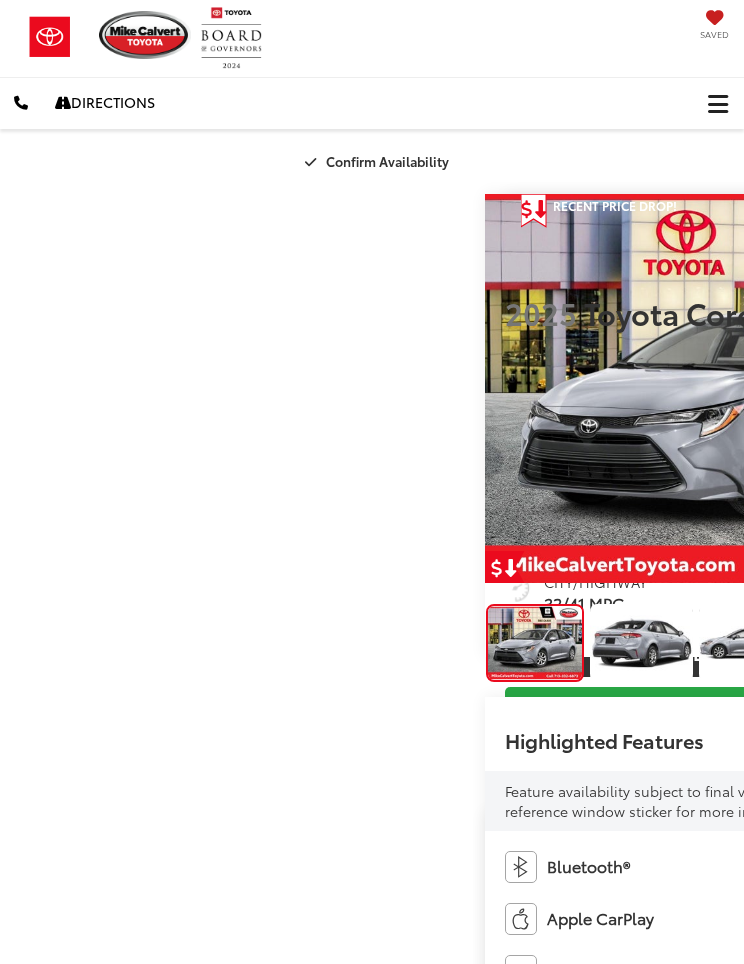 scroll, scrollTop: 0, scrollLeft: 0, axis: both 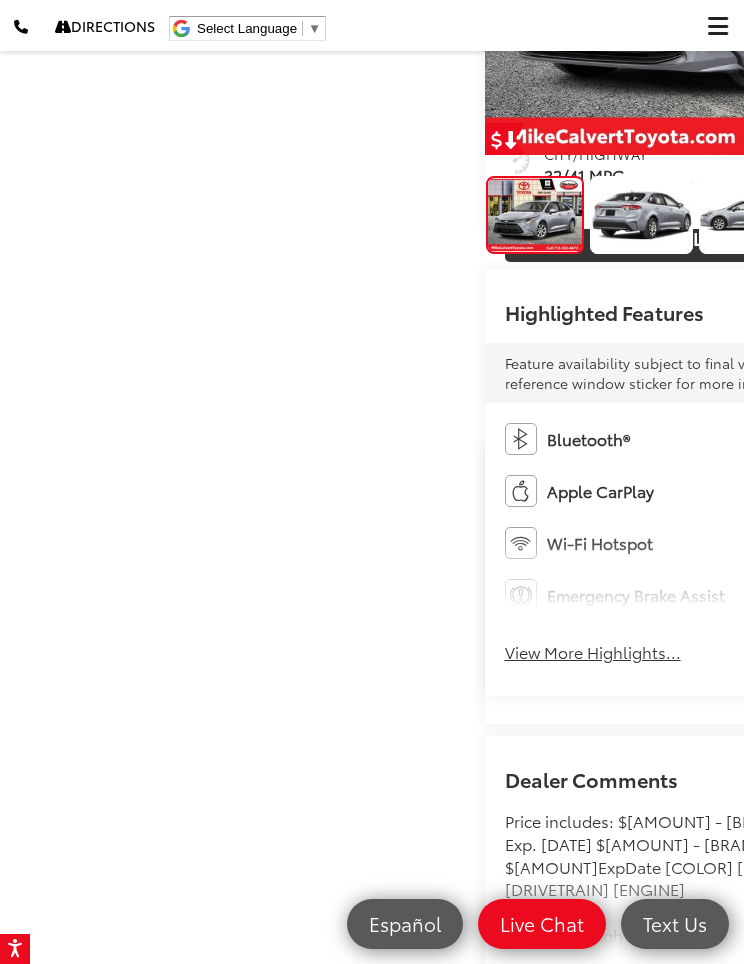 click at bounding box center (968, 215) 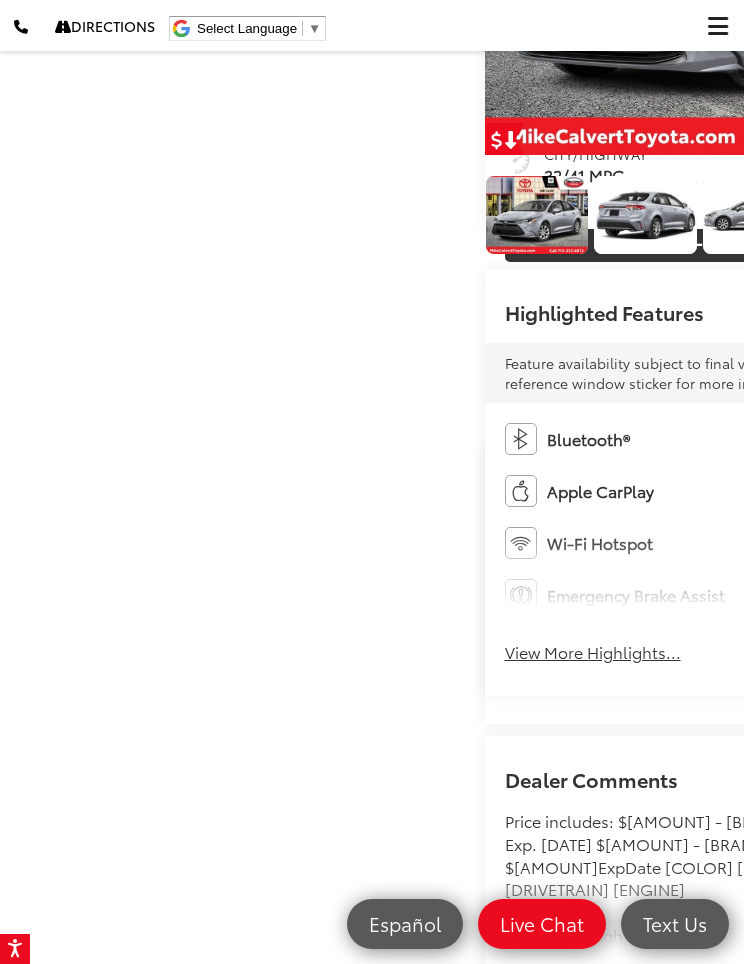 scroll, scrollTop: 0, scrollLeft: 2266, axis: horizontal 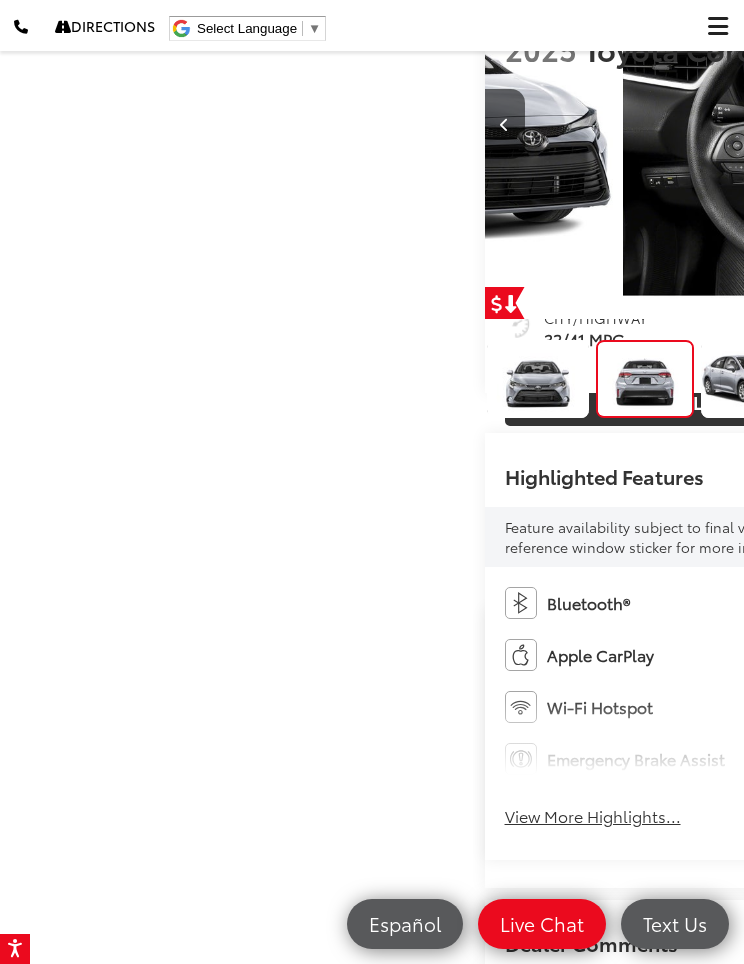 click at bounding box center [645, 379] 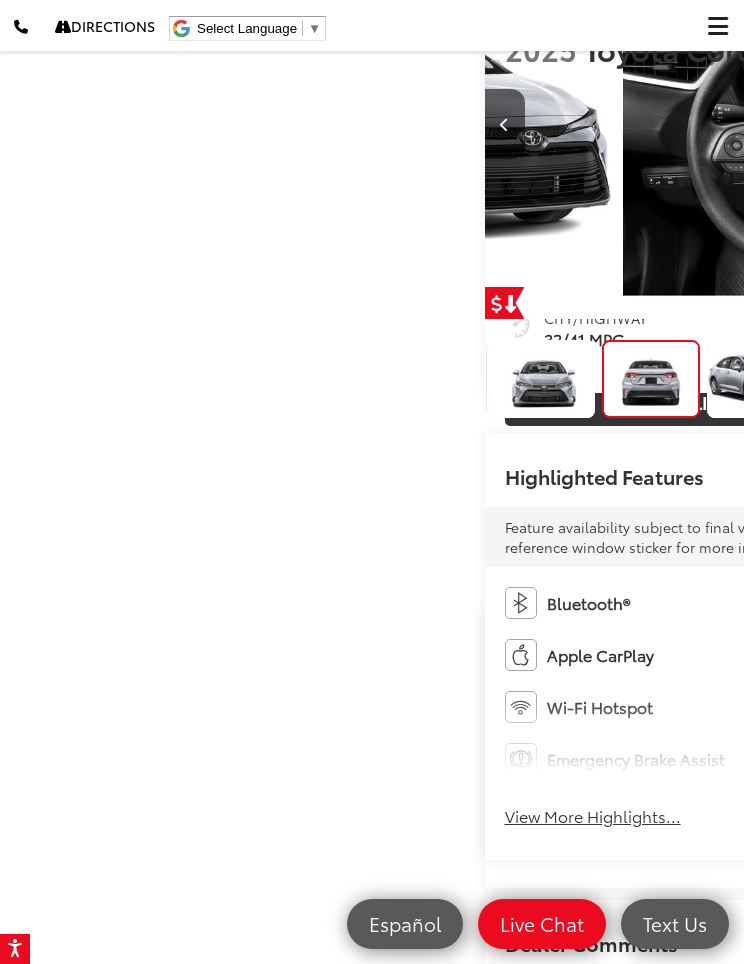 scroll, scrollTop: 0, scrollLeft: 319, axis: horizontal 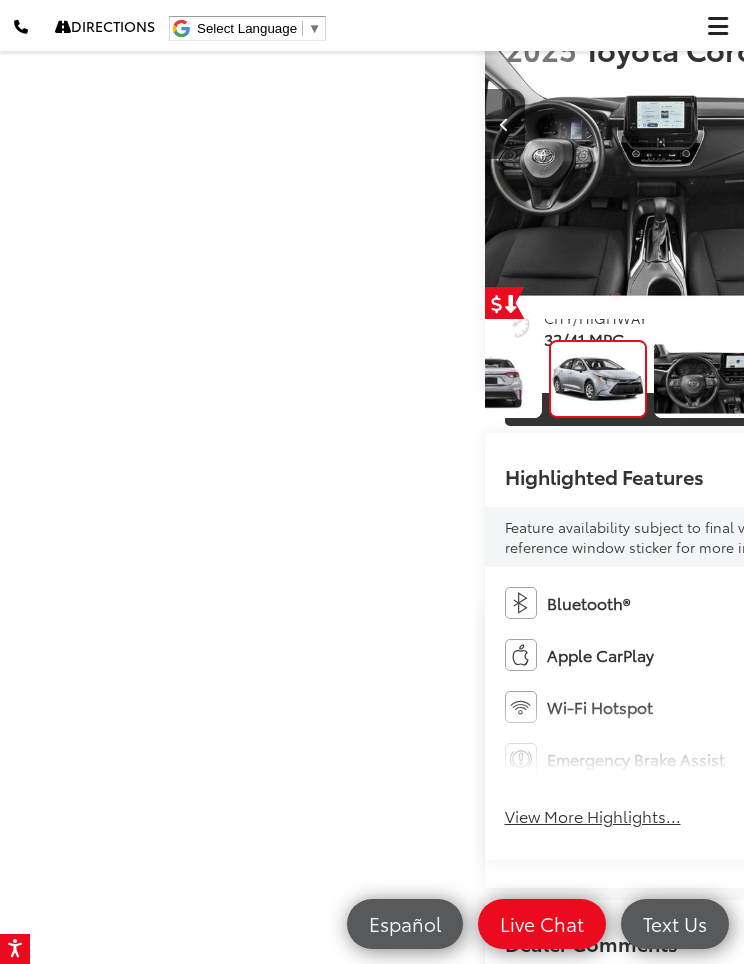 click at bounding box center [983, 125] 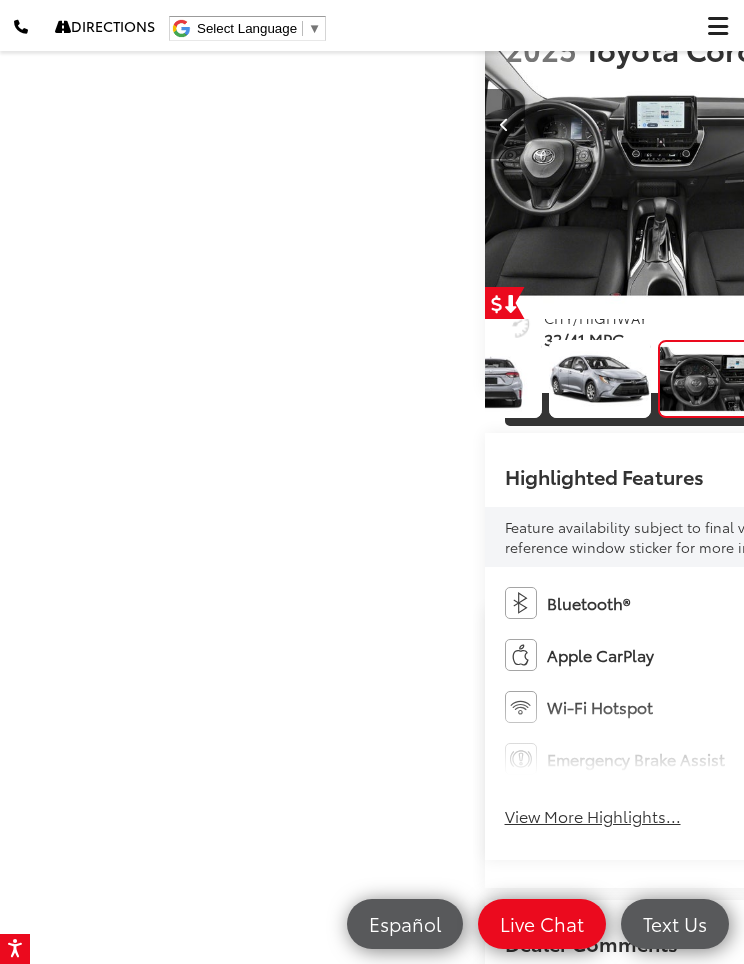scroll, scrollTop: 0, scrollLeft: 4362, axis: horizontal 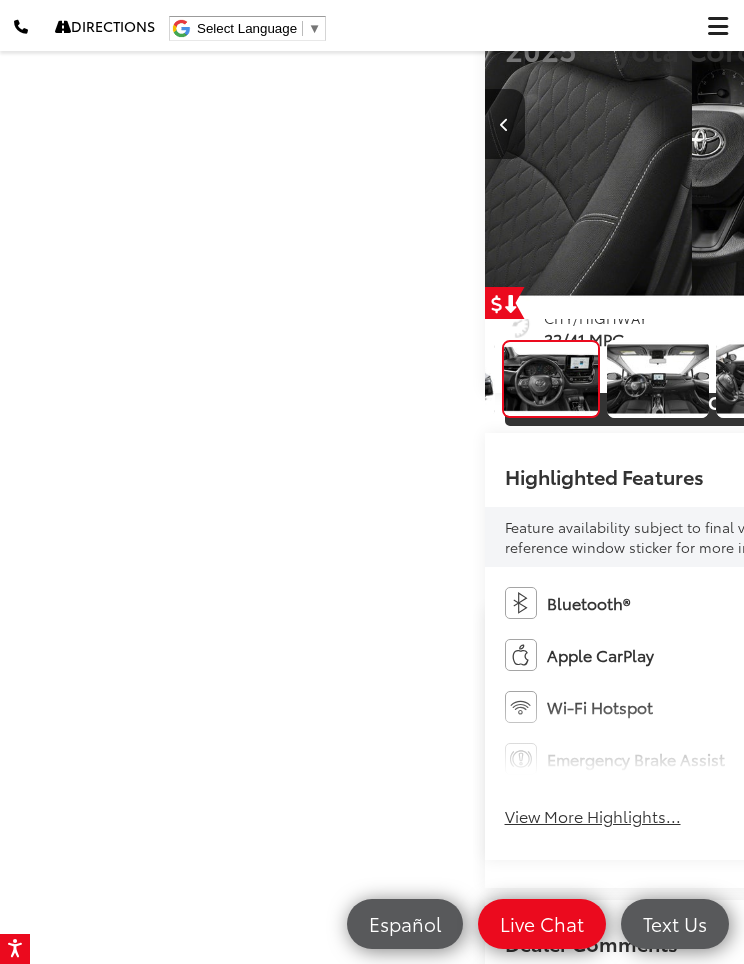 click at bounding box center [983, 125] 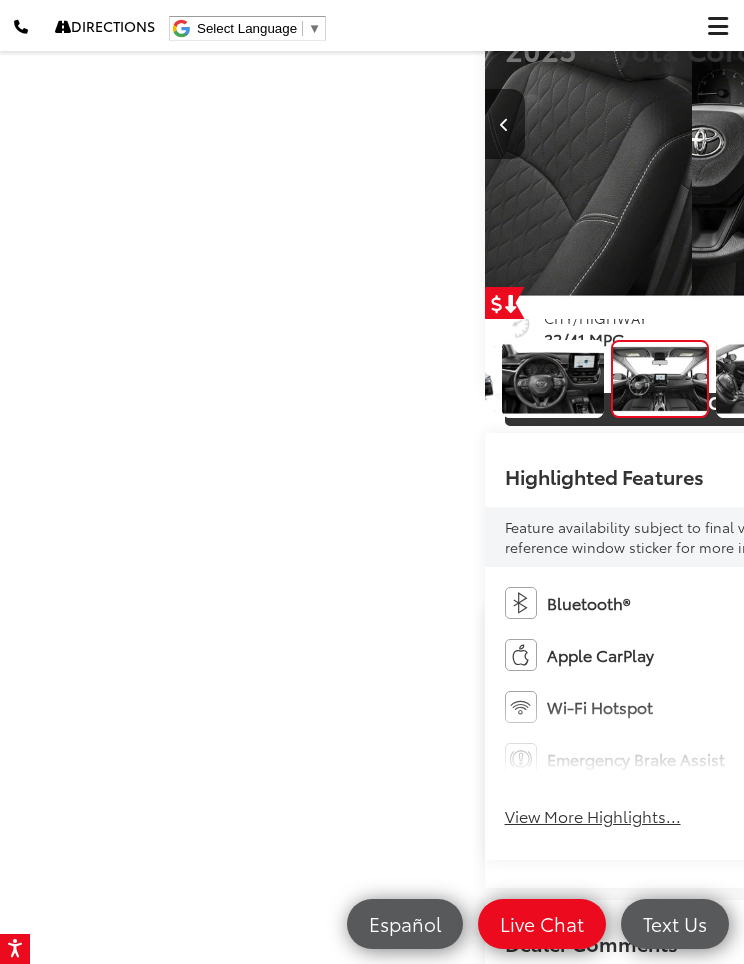 scroll, scrollTop: 0, scrollLeft: 700, axis: horizontal 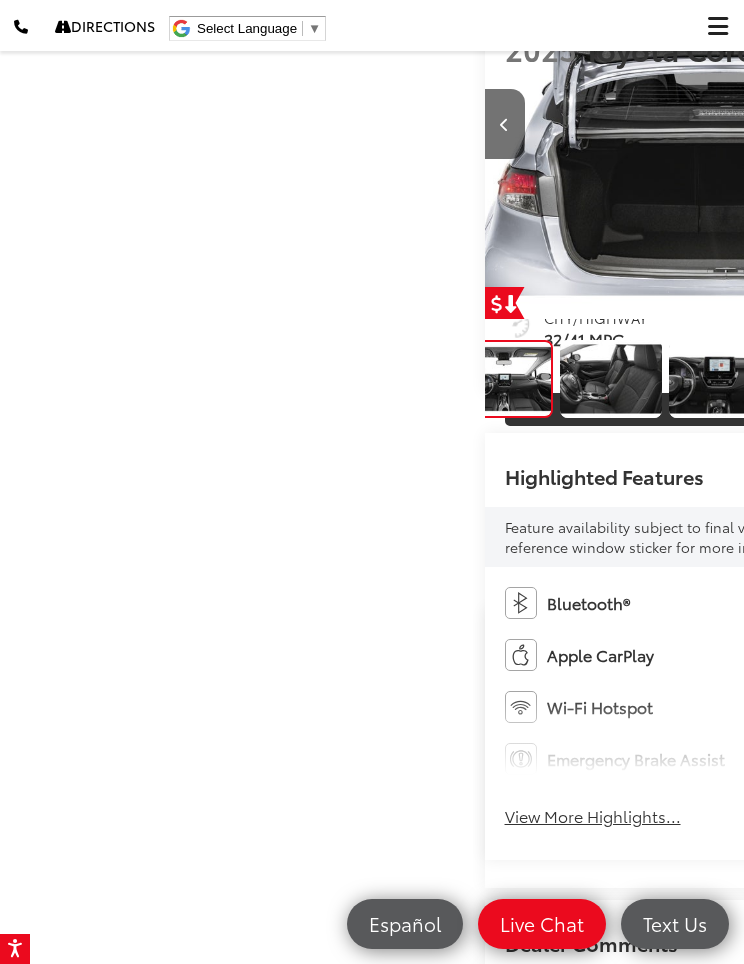 click at bounding box center (984, 124) 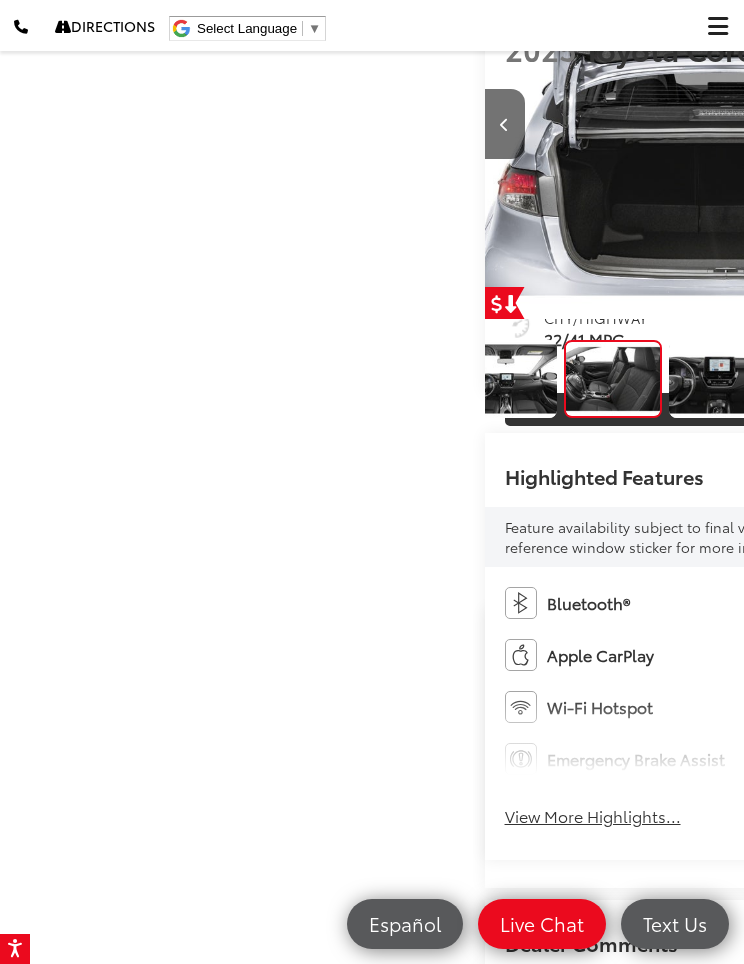 scroll, scrollTop: 0, scrollLeft: 5877, axis: horizontal 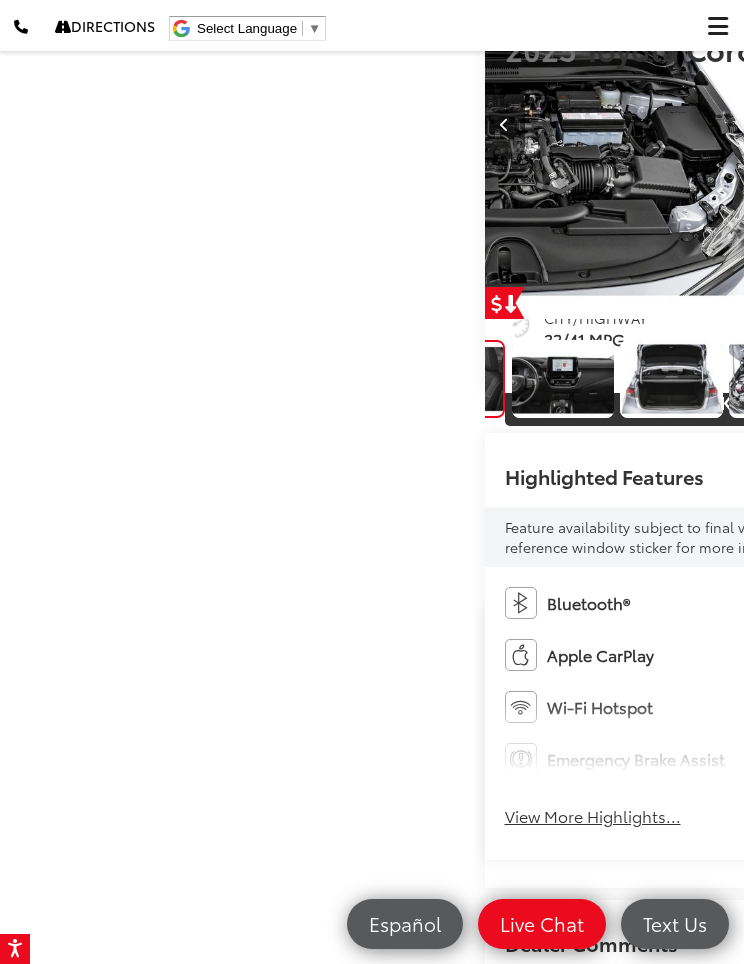 click at bounding box center [984, 124] 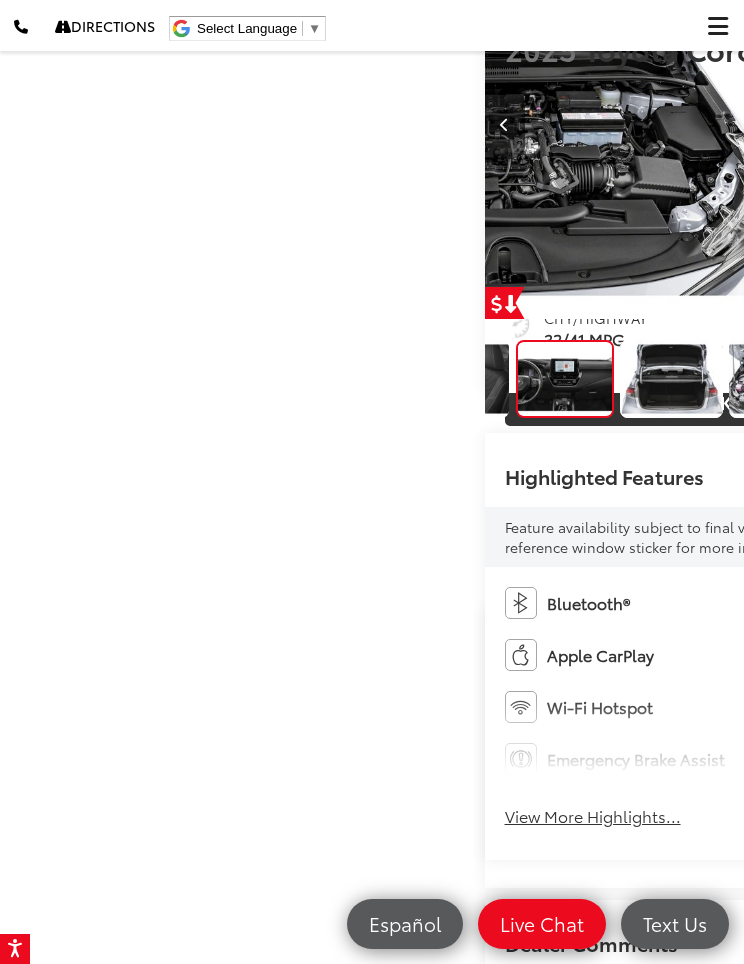 scroll, scrollTop: 0, scrollLeft: 1048, axis: horizontal 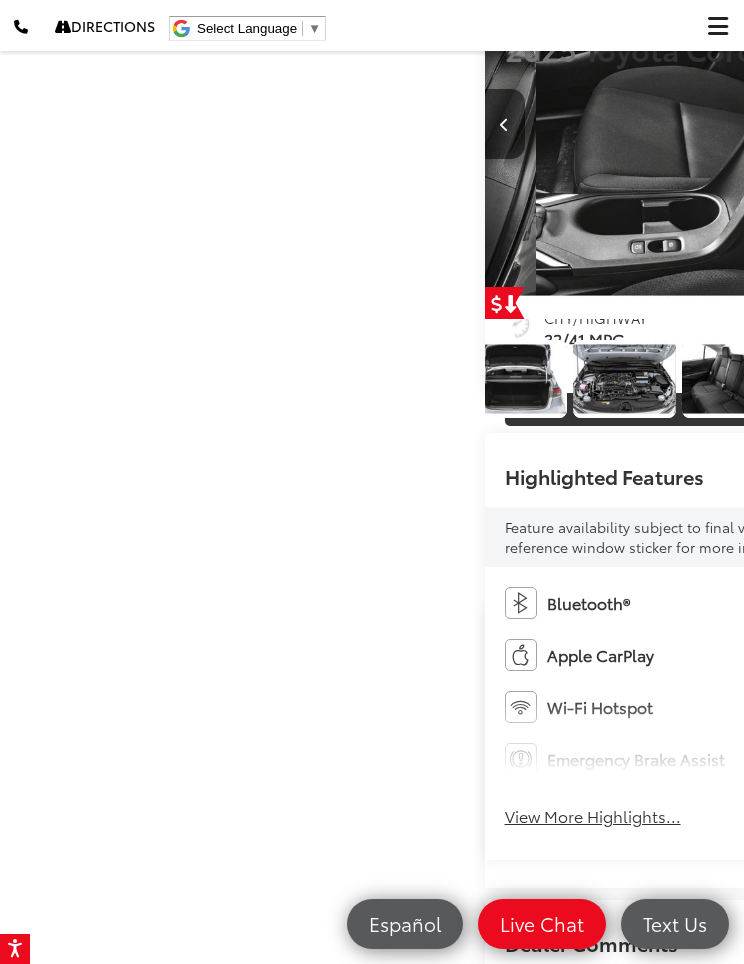 click at bounding box center [984, 124] 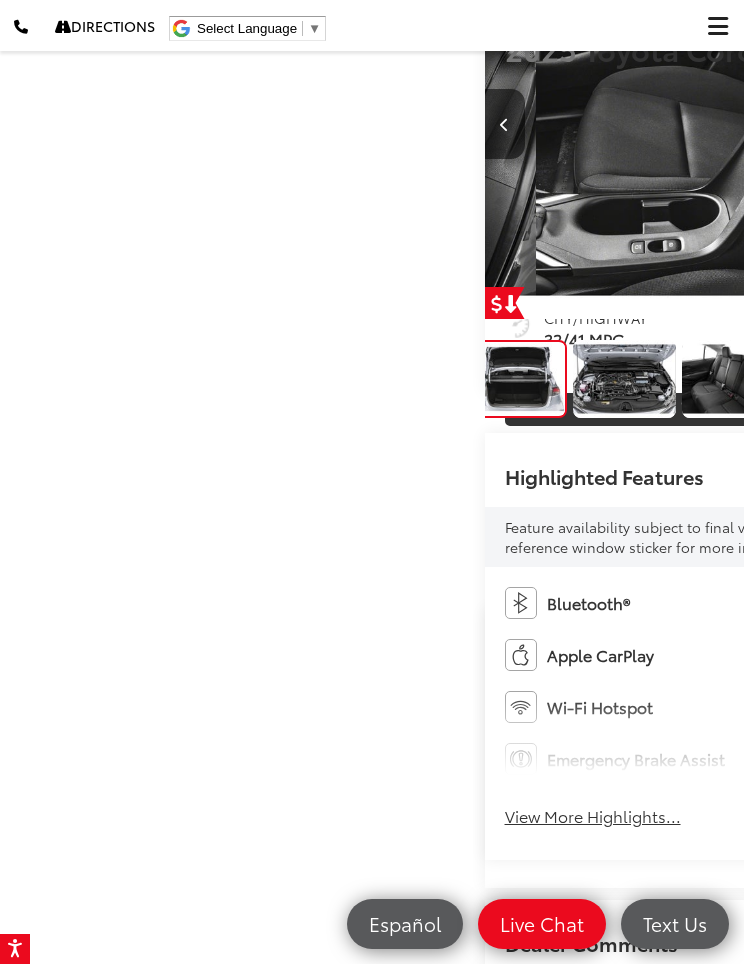 scroll, scrollTop: 0, scrollLeft: 7292, axis: horizontal 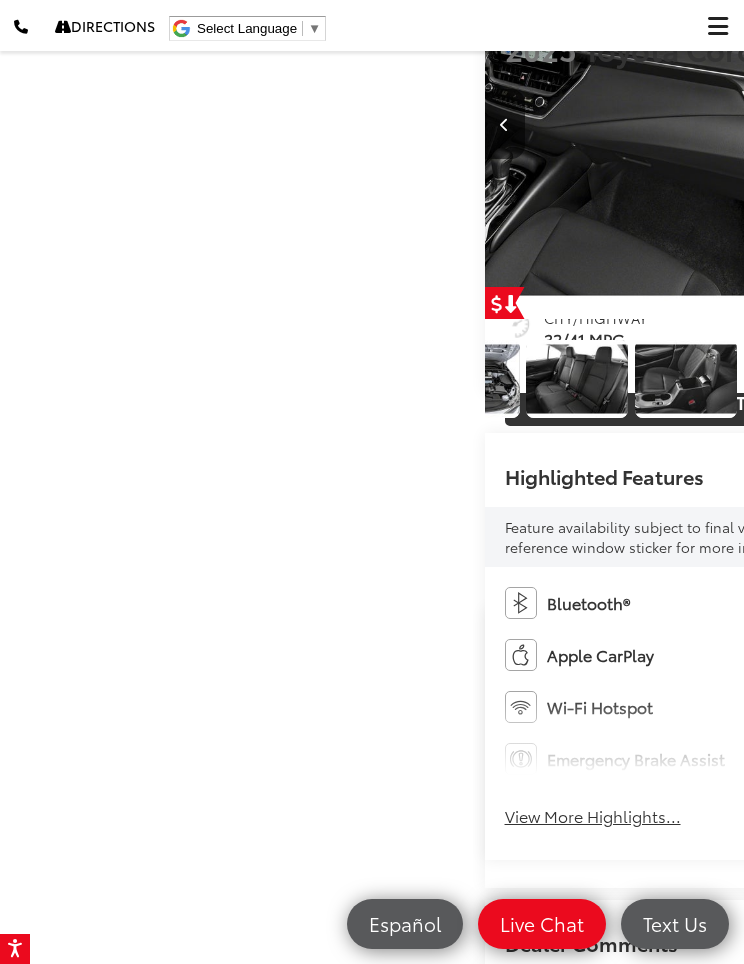 click at bounding box center (984, 124) 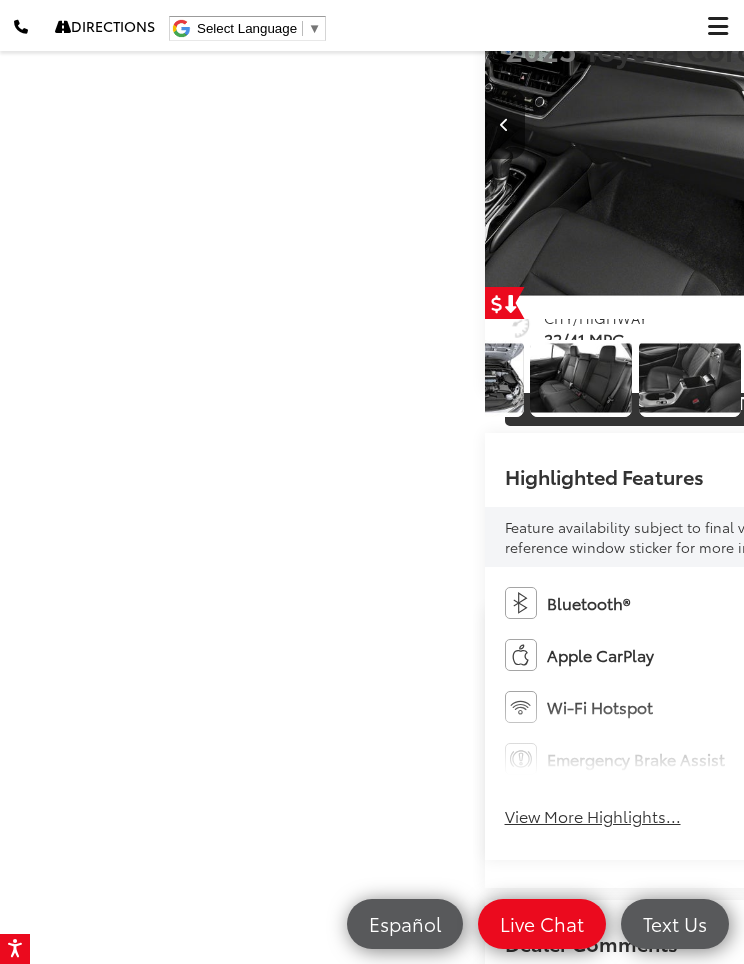 scroll, scrollTop: 0, scrollLeft: 8077, axis: horizontal 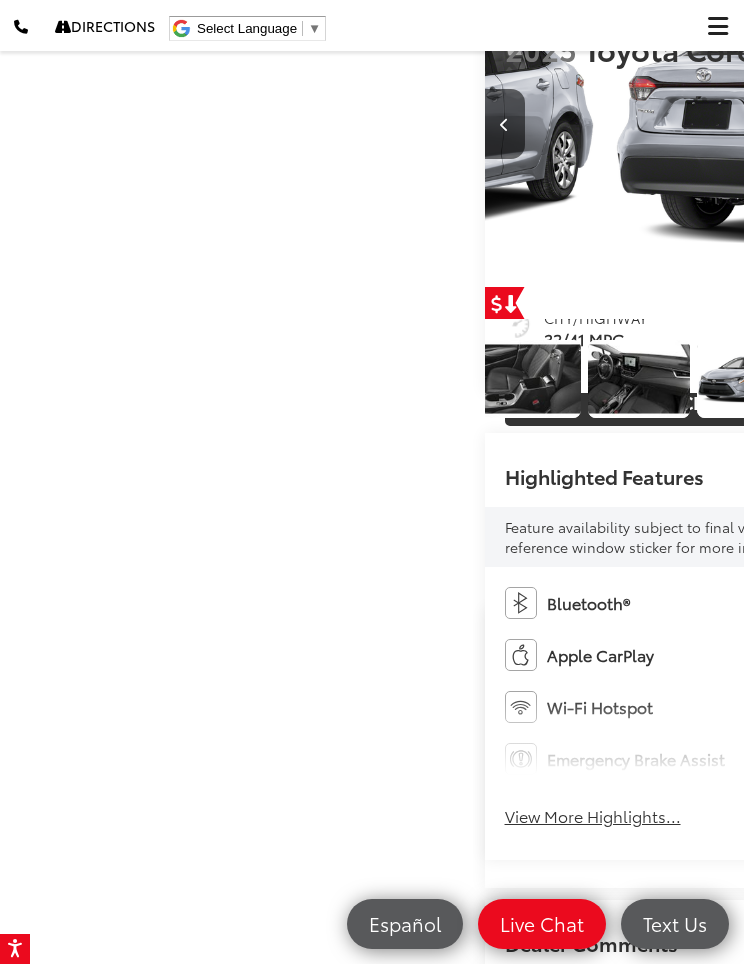 click at bounding box center [984, 124] 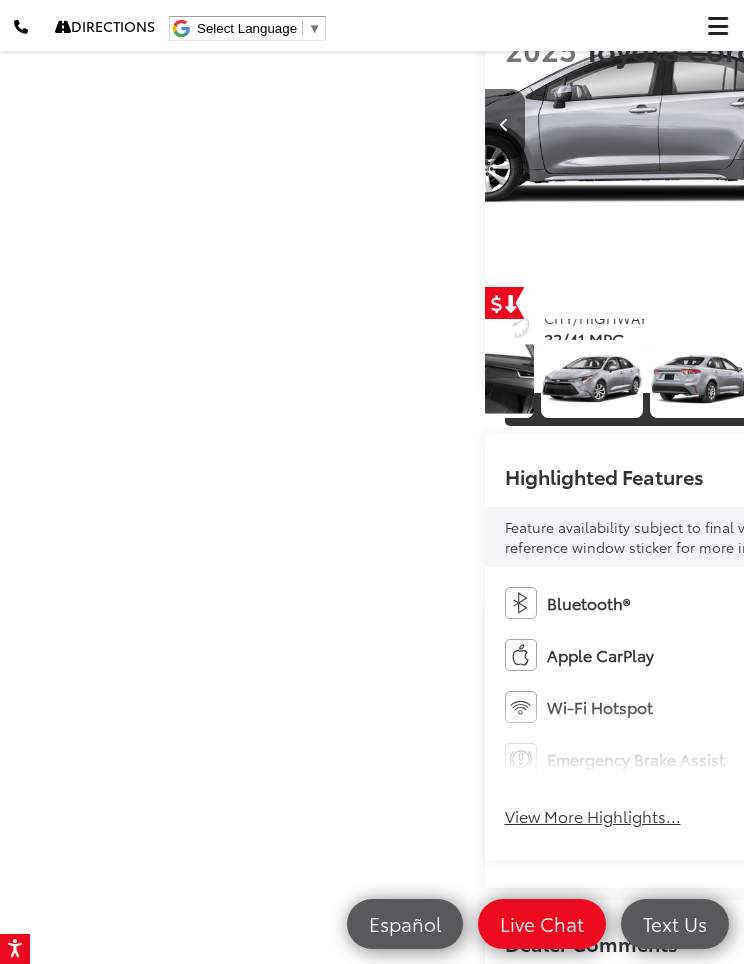 click at bounding box center [984, 124] 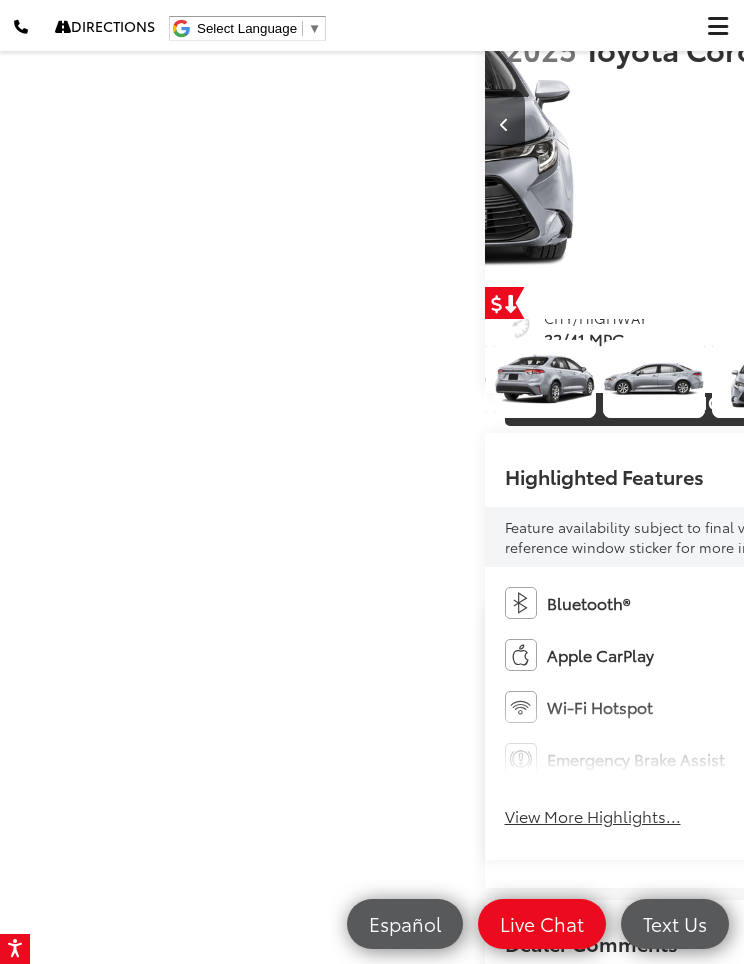 click at bounding box center (984, 124) 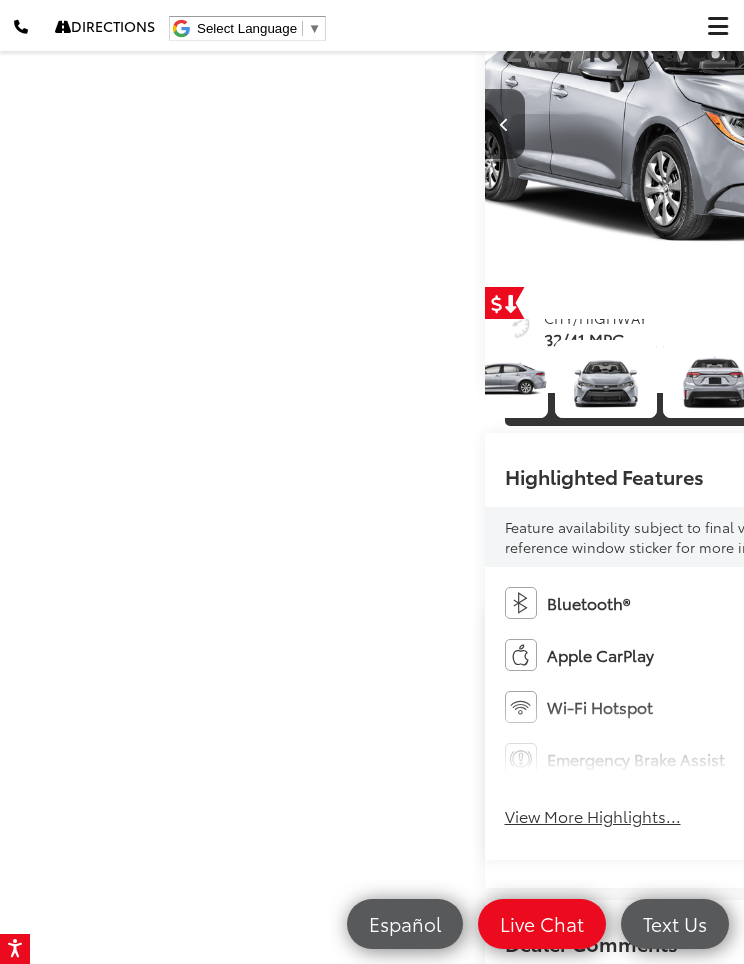 click at bounding box center [984, 124] 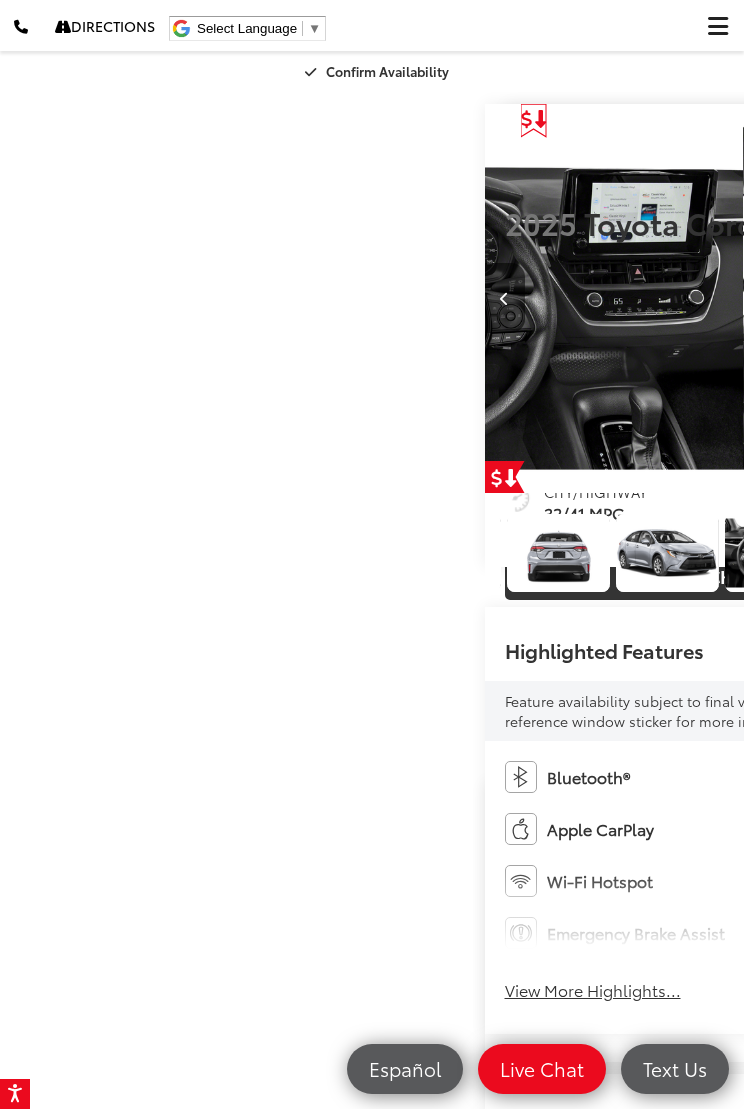 click at bounding box center [984, 298] 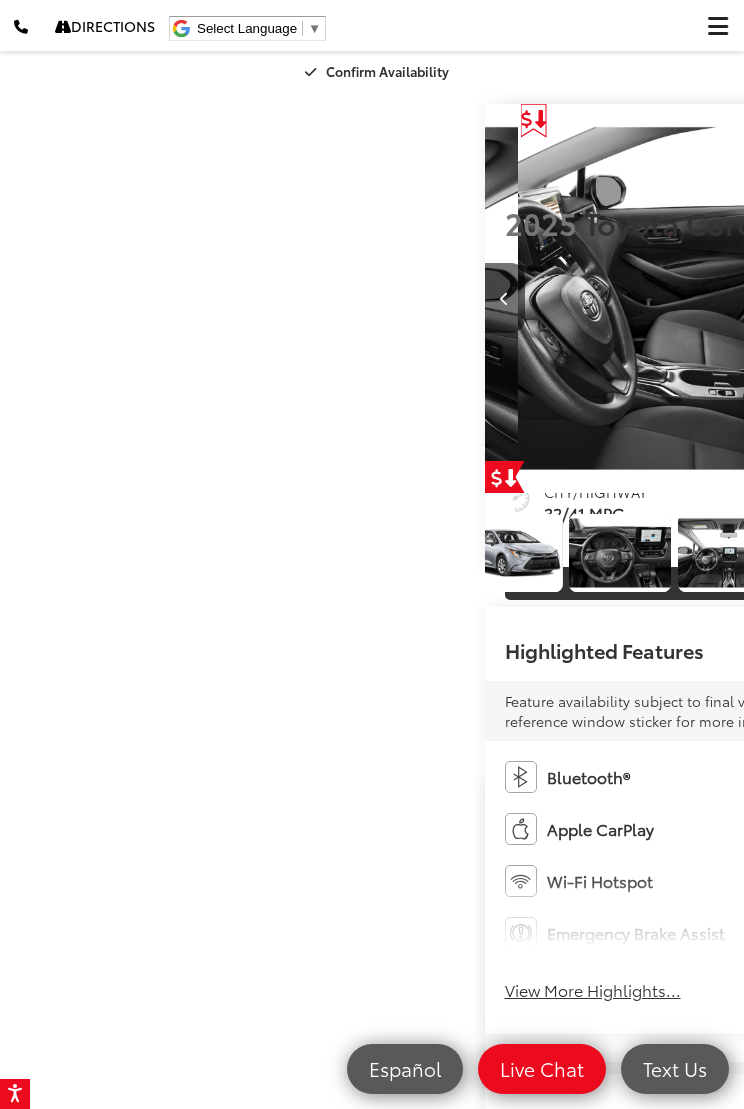 click at bounding box center (984, 298) 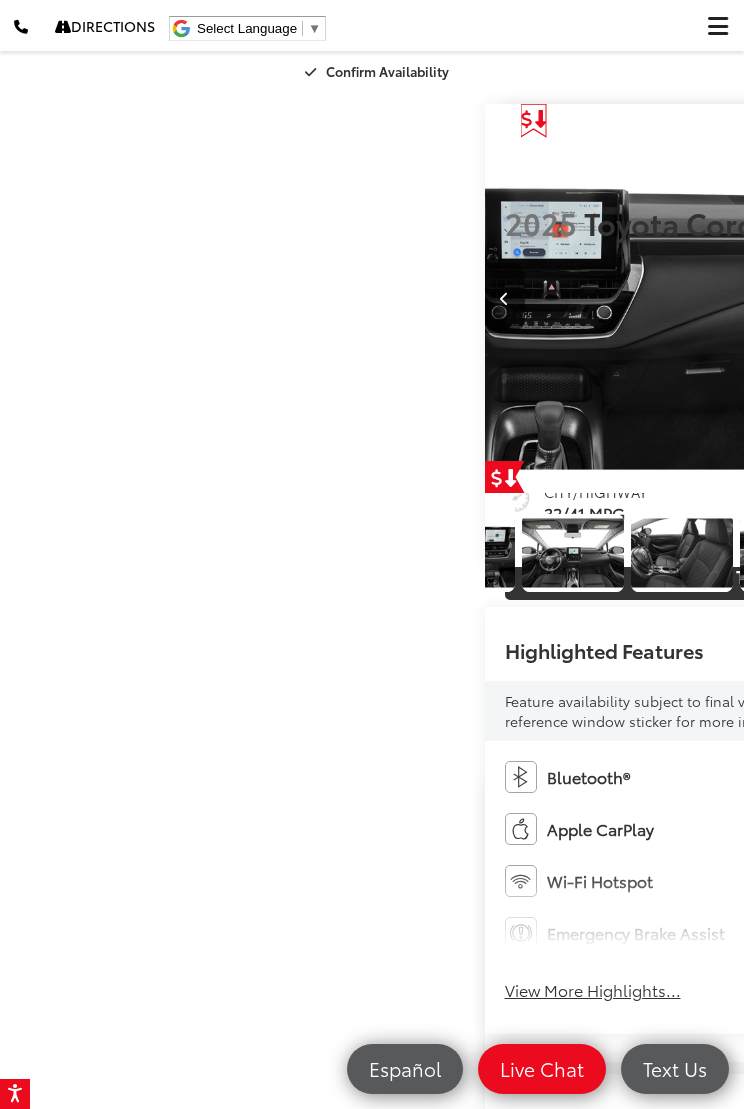 click at bounding box center [984, 298] 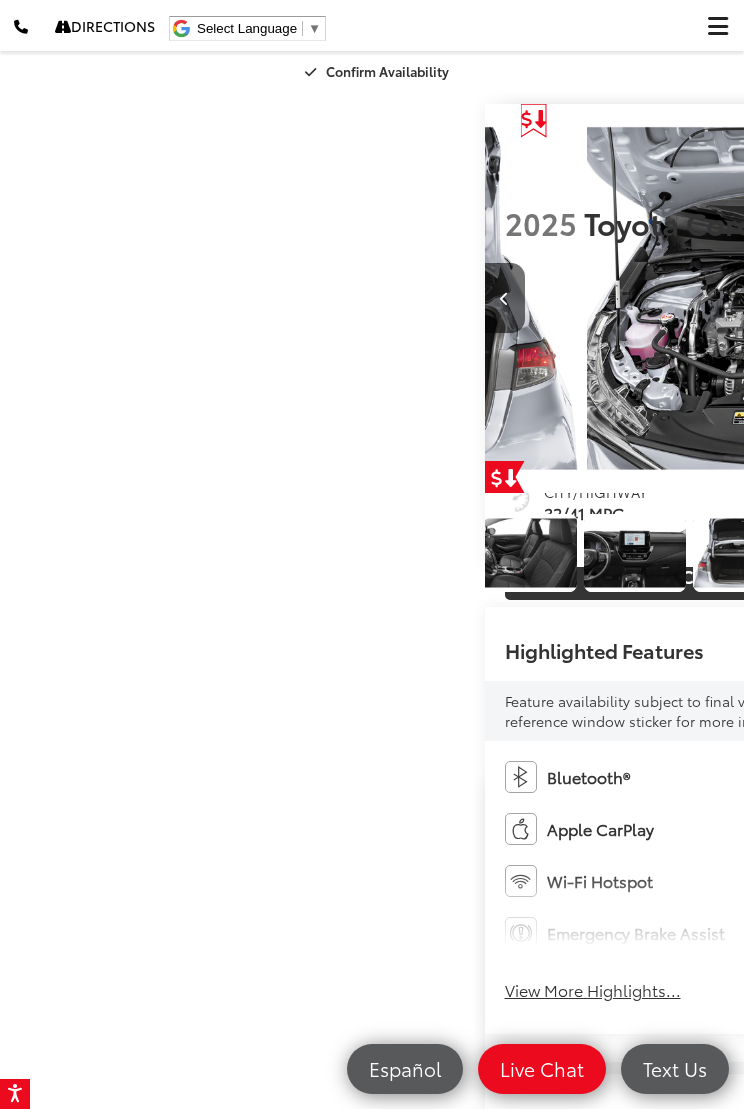 click at bounding box center (984, 298) 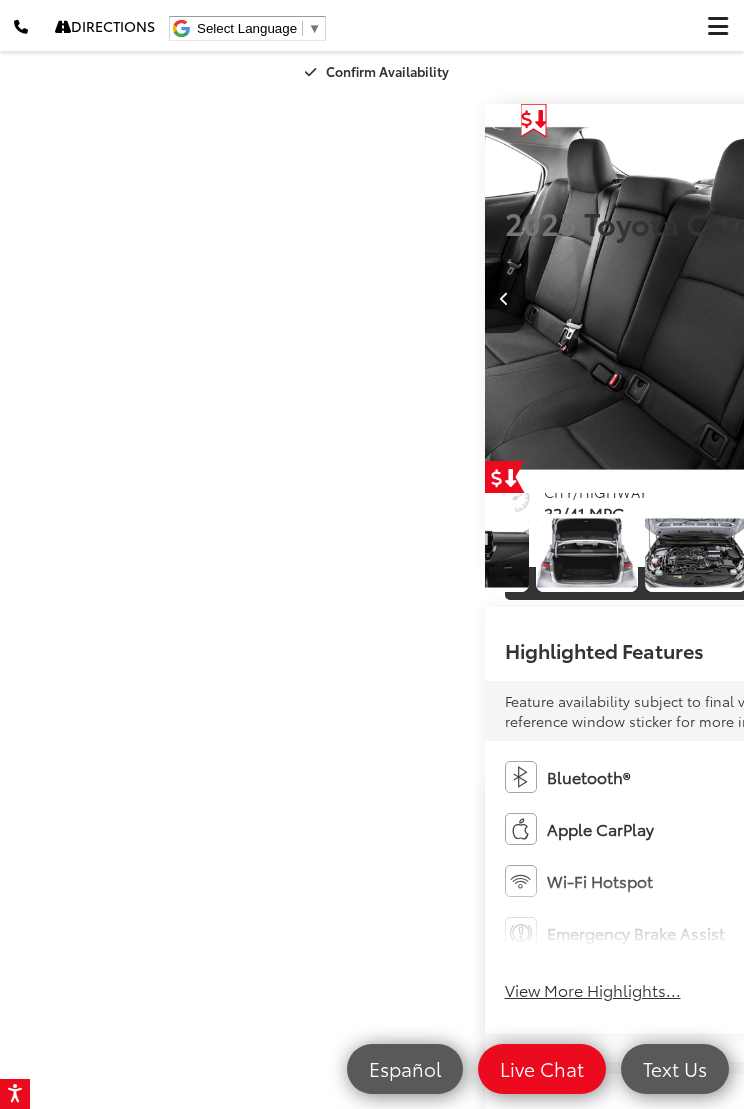 click at bounding box center [984, 298] 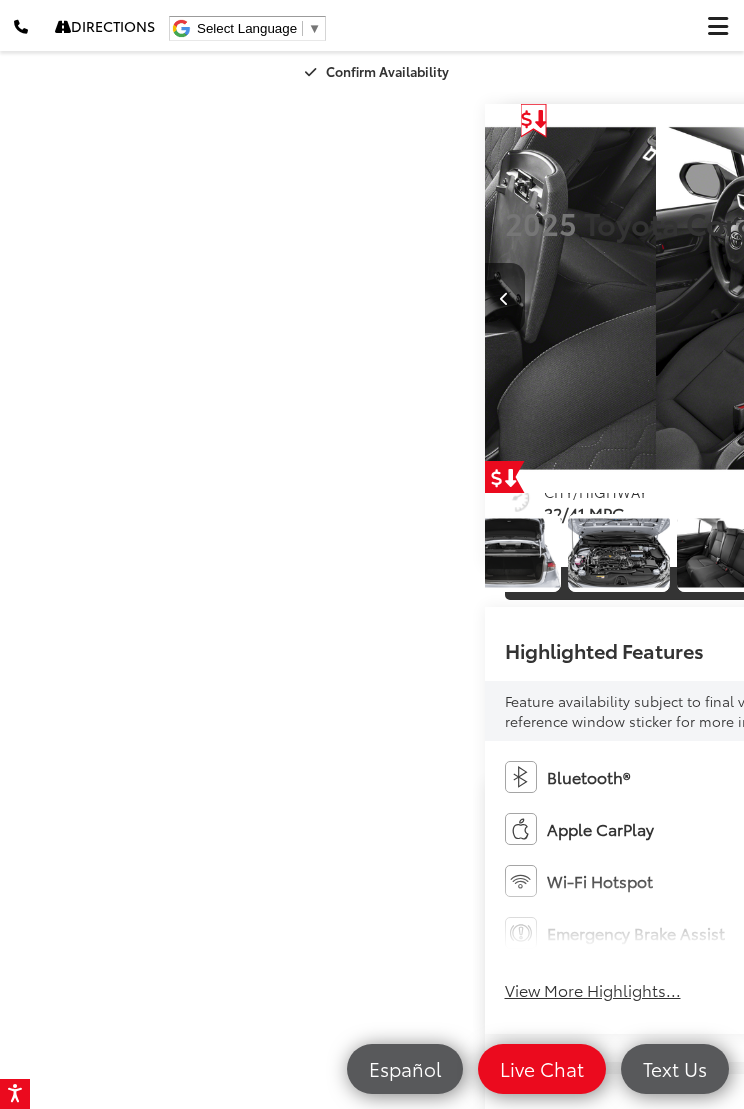 click at bounding box center (984, 298) 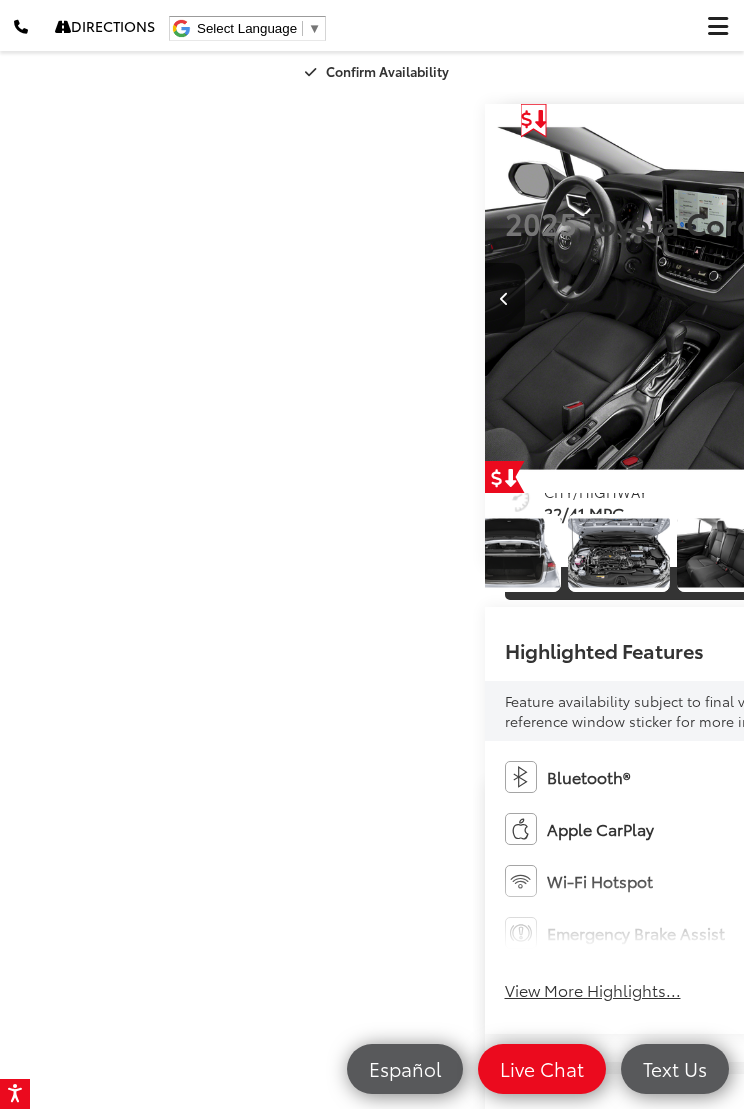 click at bounding box center (984, 298) 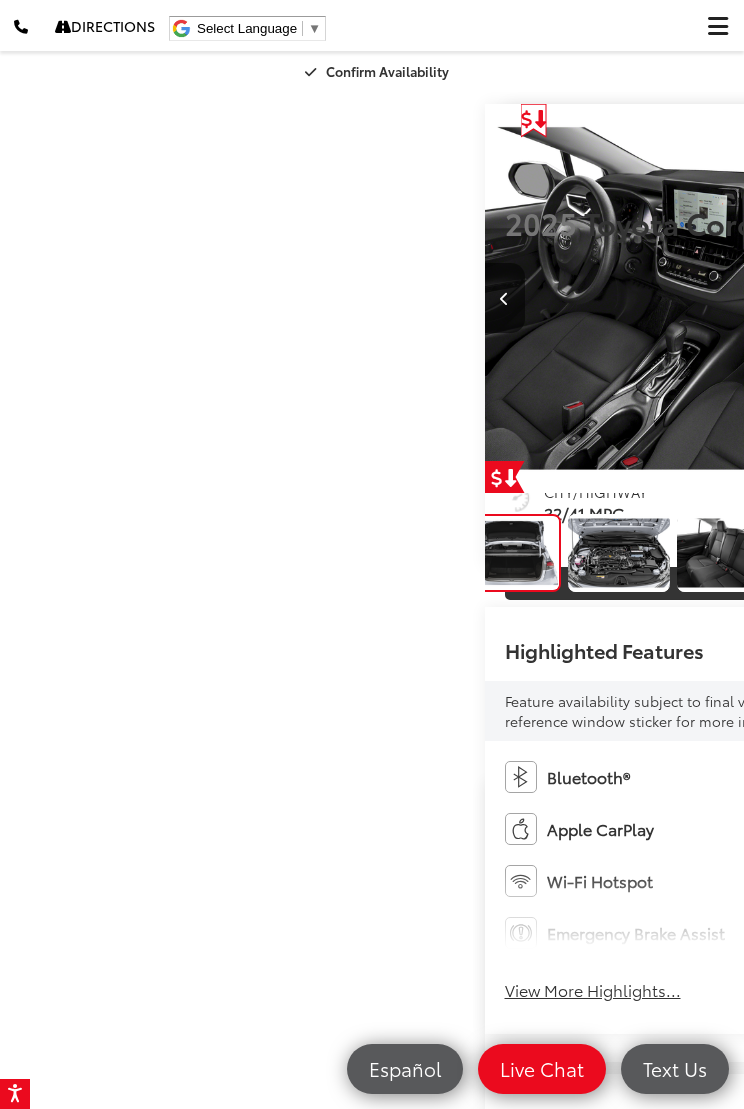 click at bounding box center [984, 298] 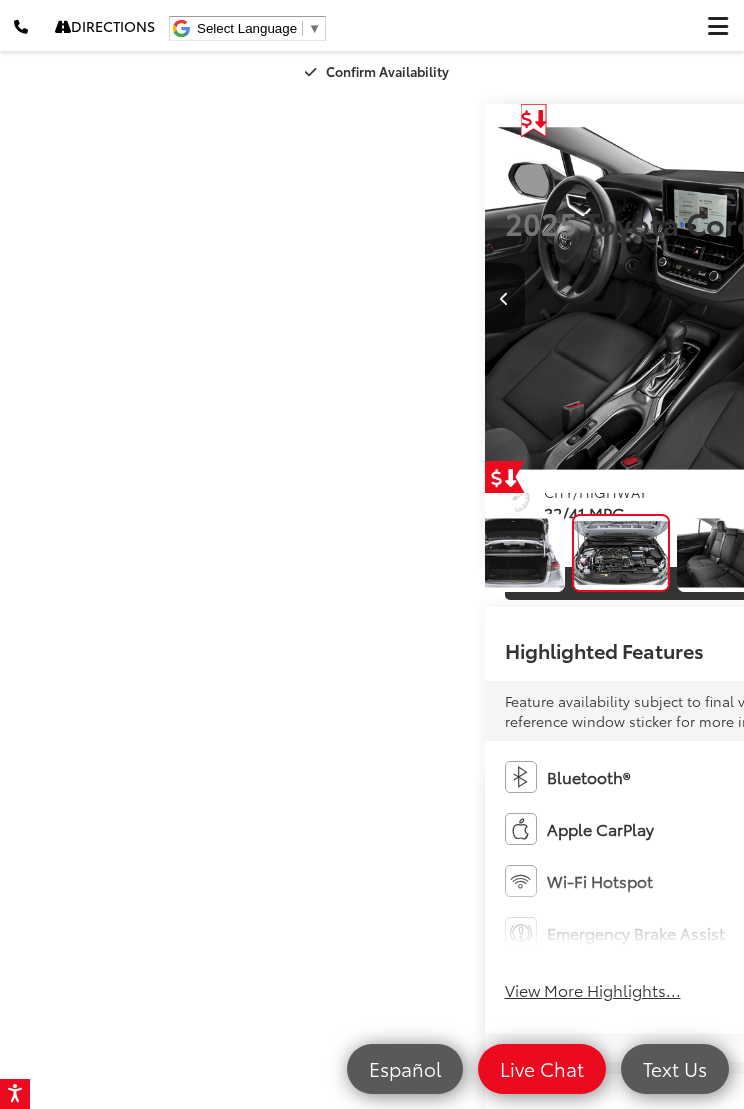 click at bounding box center [984, 298] 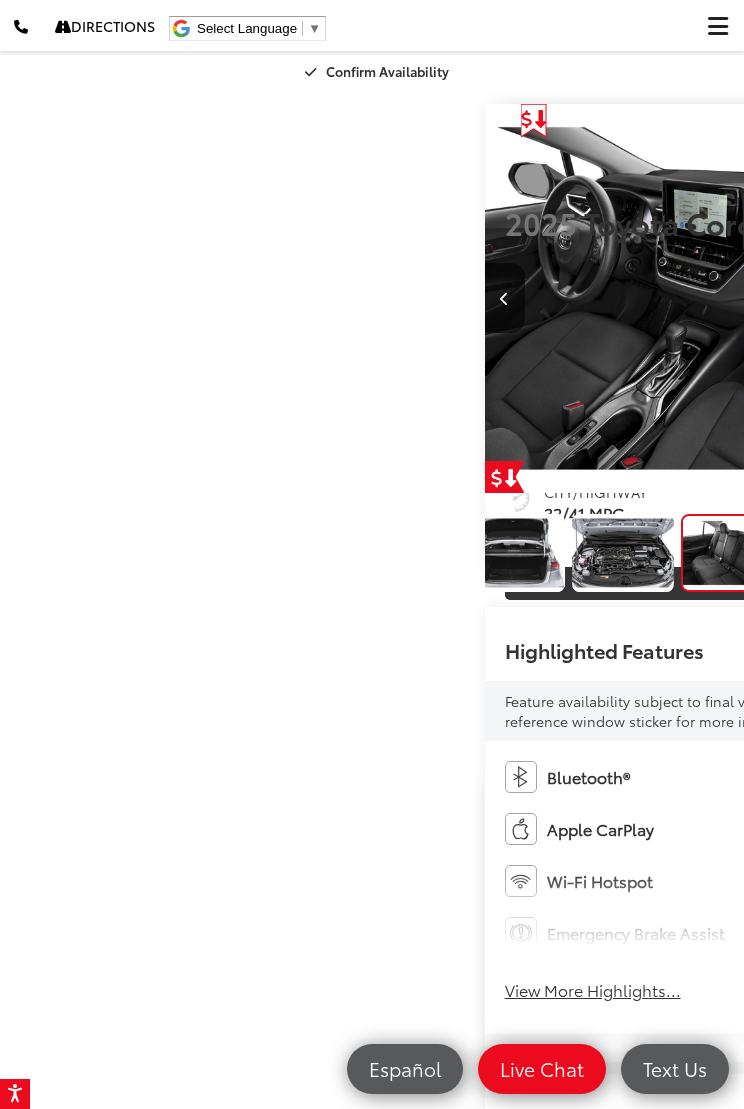 click at bounding box center (984, 298) 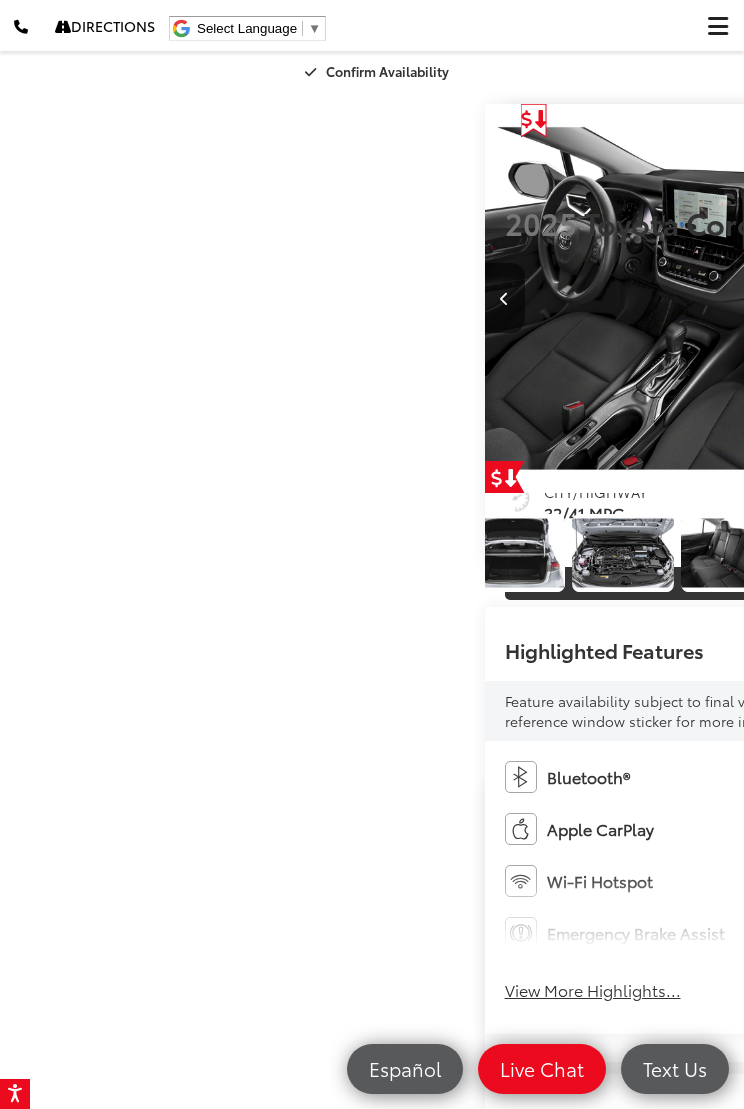 click at bounding box center (984, 298) 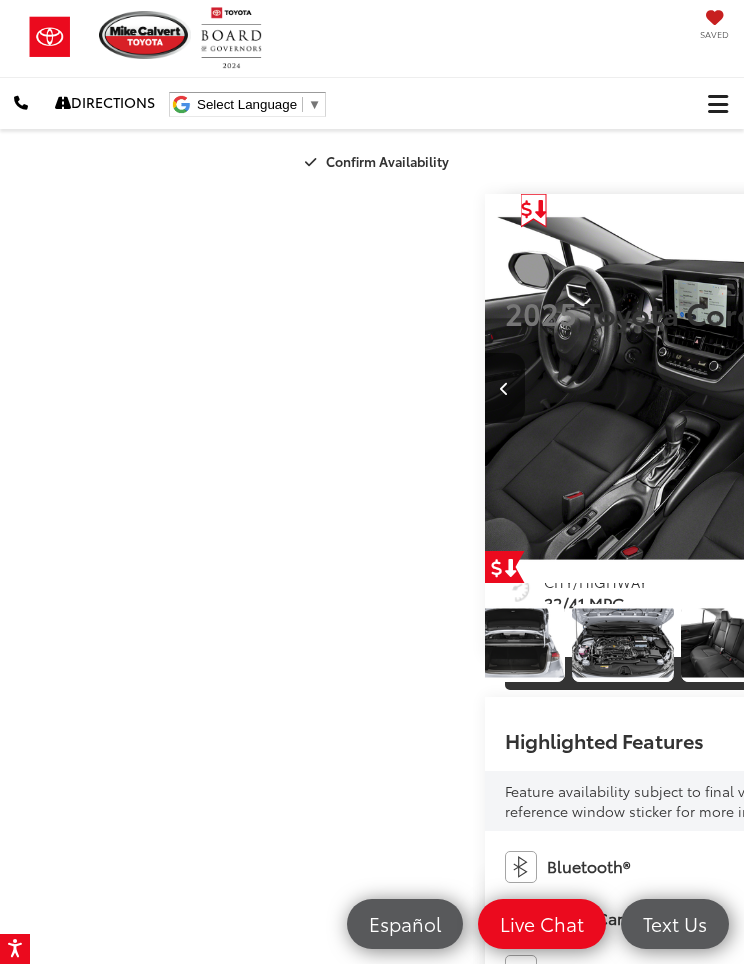 click at bounding box center (505, 388) 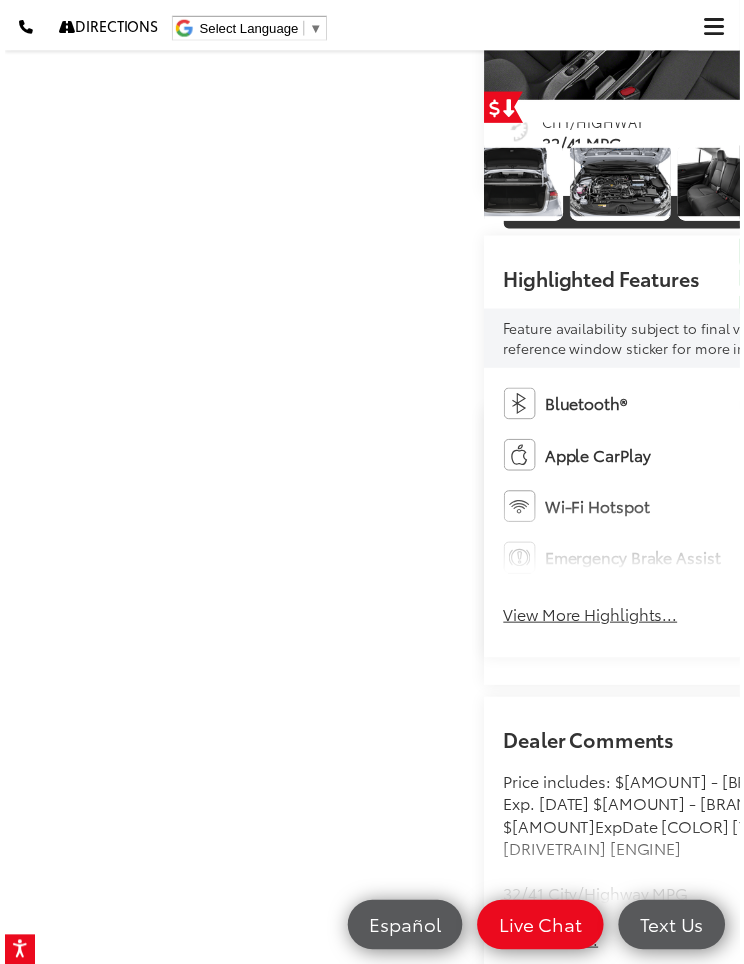 scroll, scrollTop: 457, scrollLeft: 0, axis: vertical 